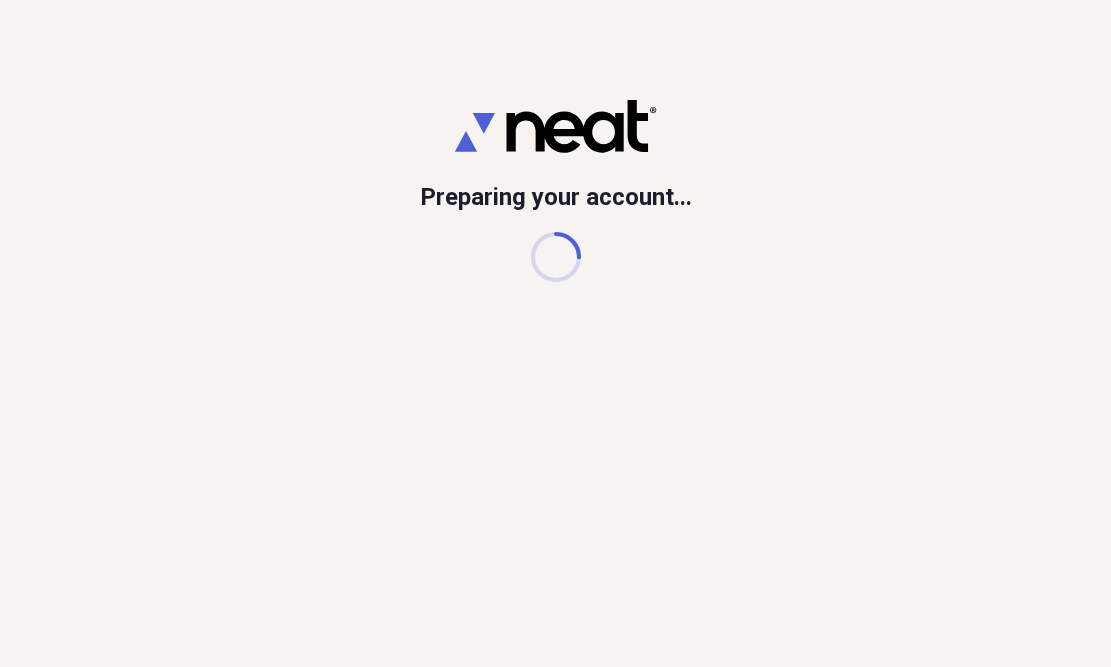 scroll, scrollTop: 0, scrollLeft: 0, axis: both 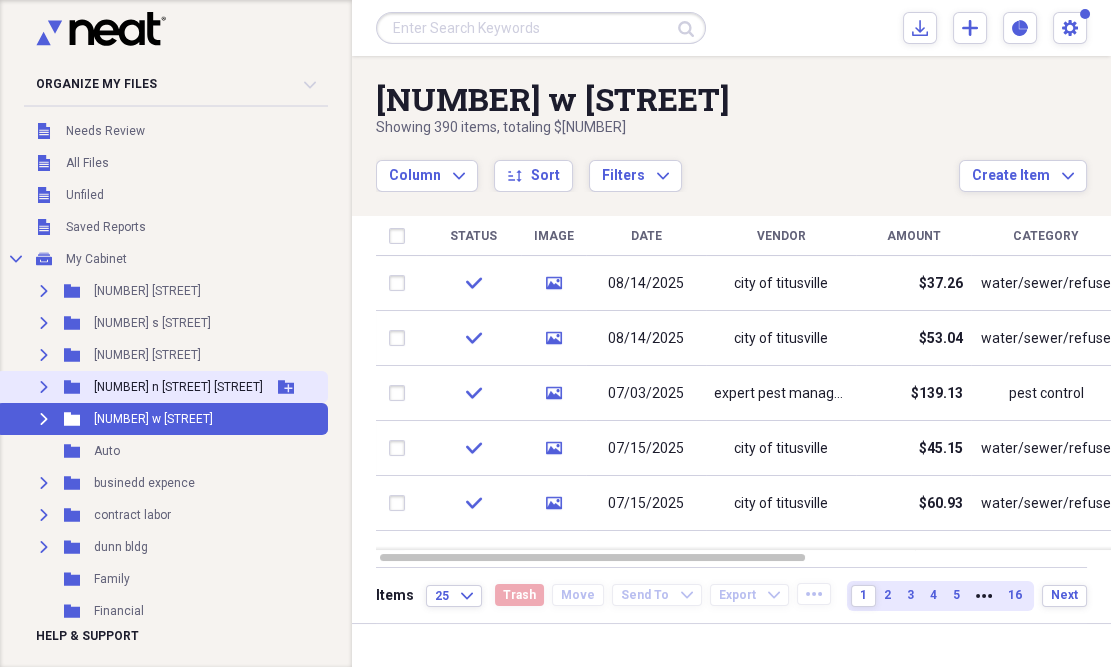 click on "Expand" 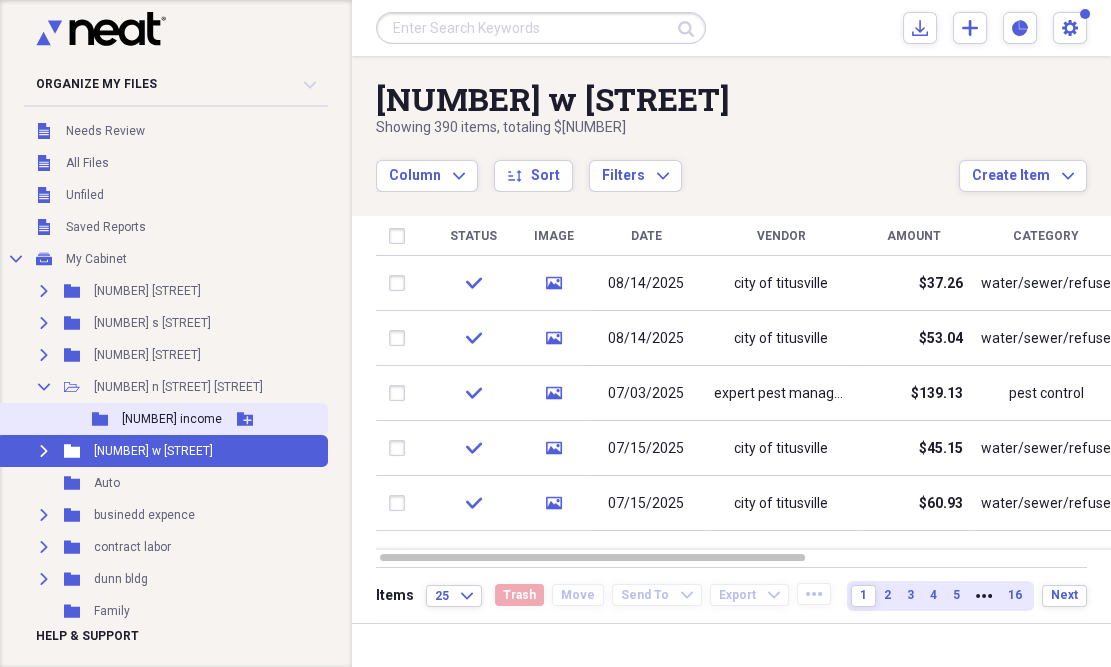 click on "[NUMBER] income" at bounding box center (172, 419) 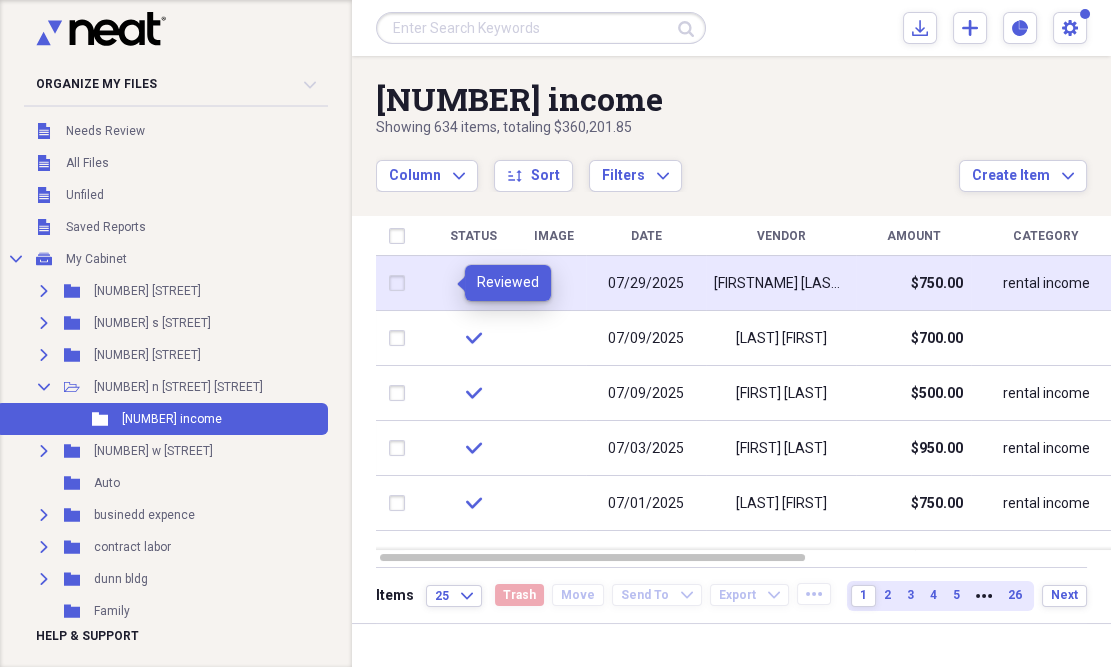 click 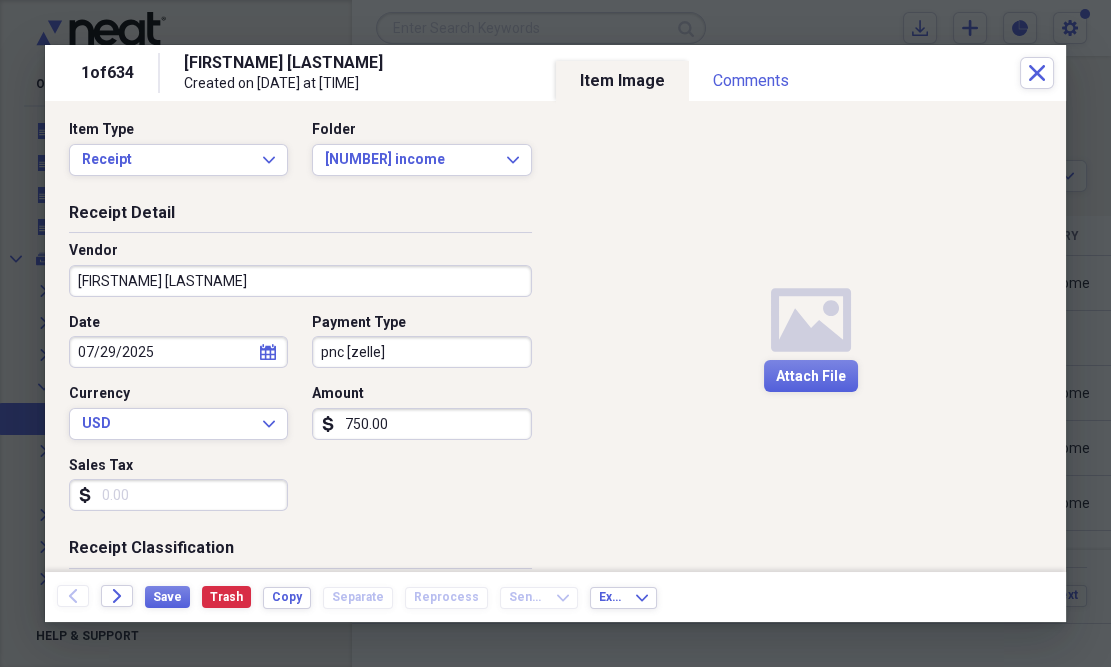 scroll, scrollTop: 0, scrollLeft: 0, axis: both 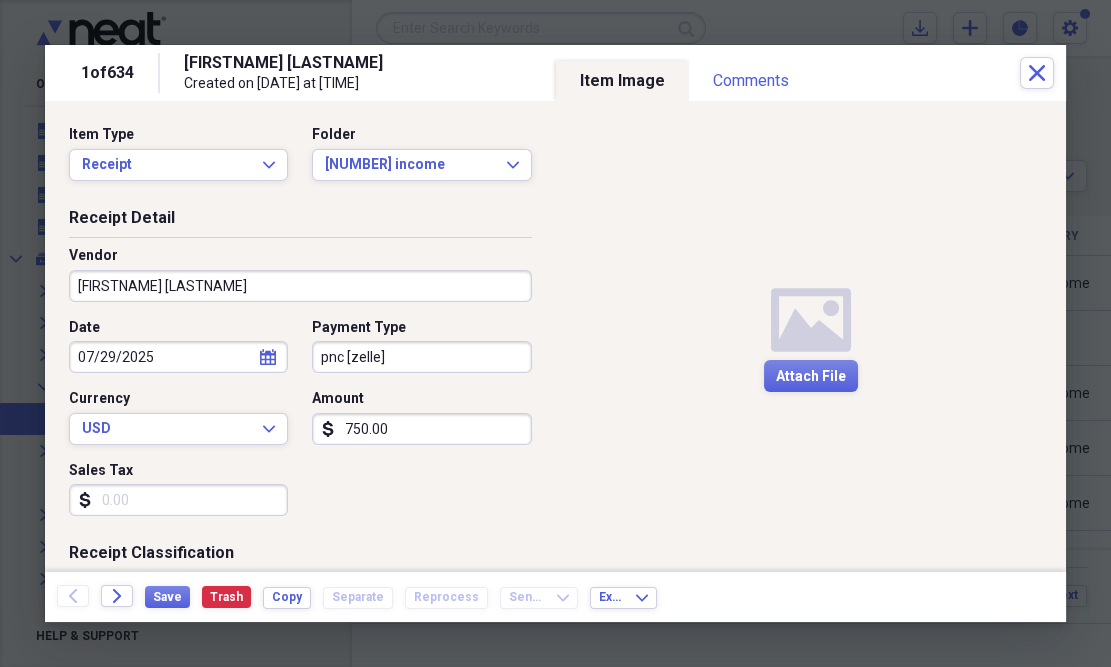 click on "calendar" 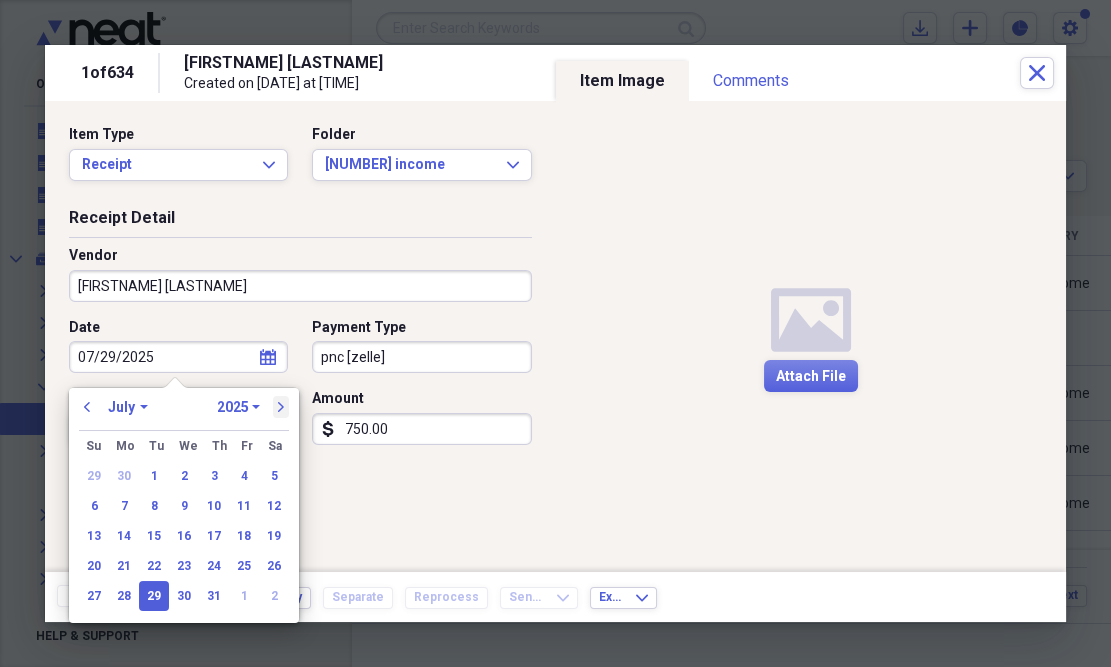 click on "next" at bounding box center (281, 407) 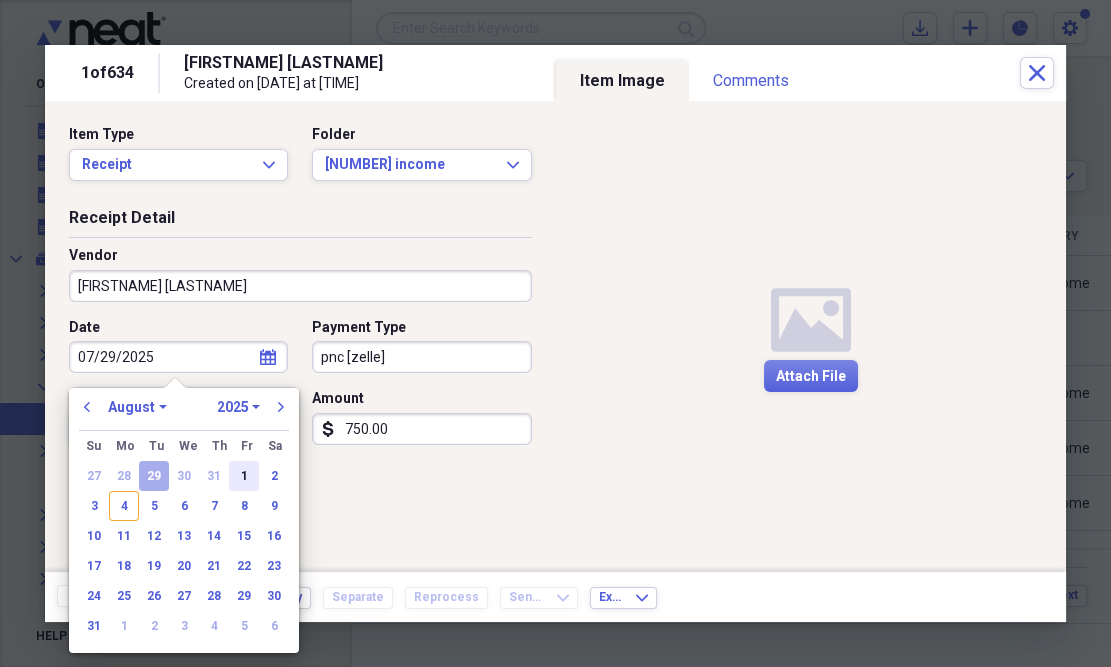 click on "1" at bounding box center [244, 476] 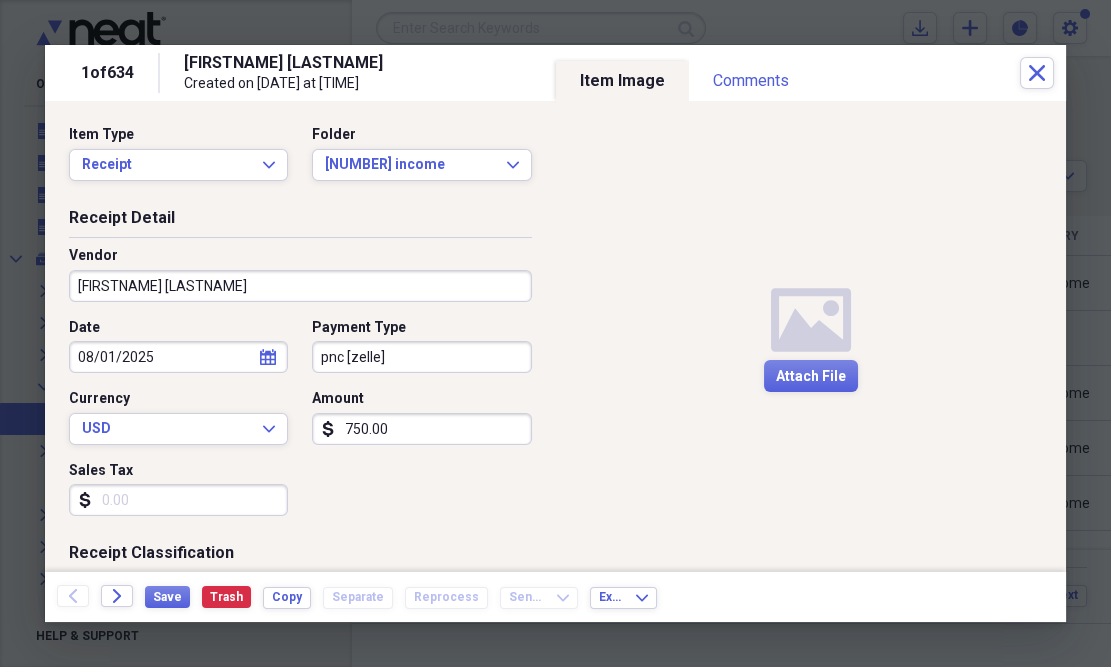 type on "08/01/2025" 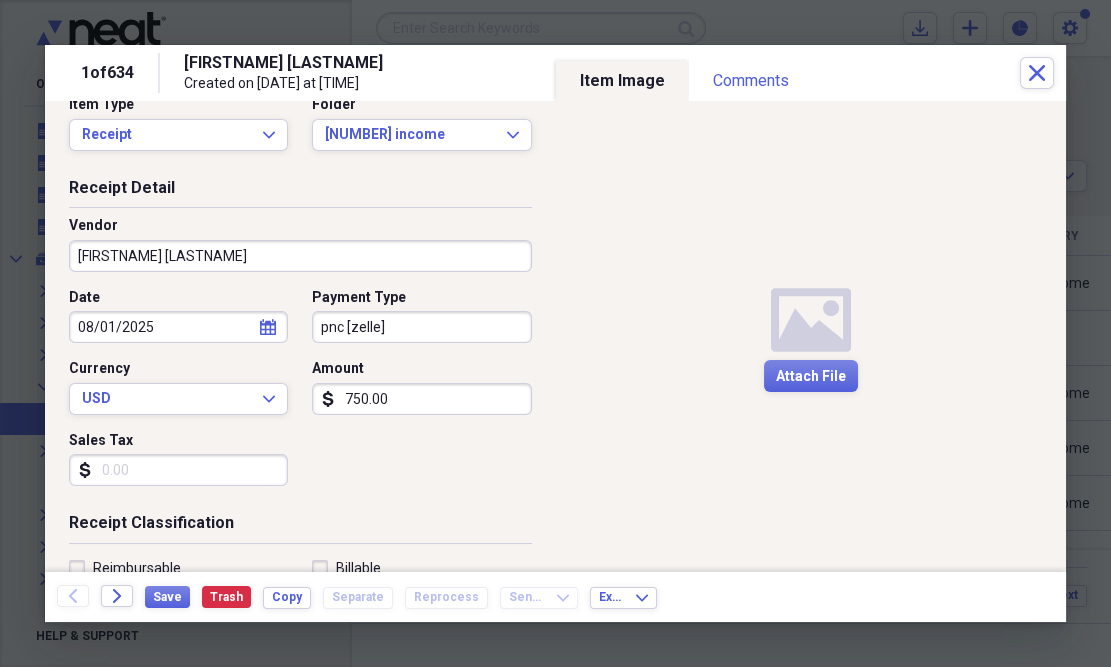 scroll, scrollTop: 60, scrollLeft: 0, axis: vertical 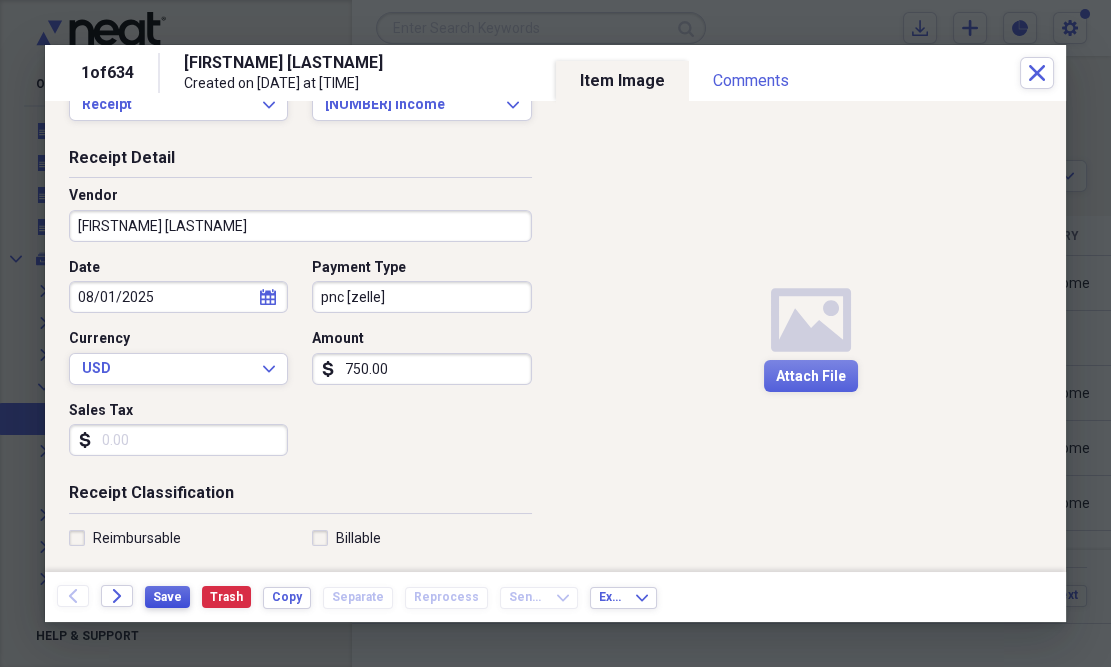 click on "Save" at bounding box center (167, 597) 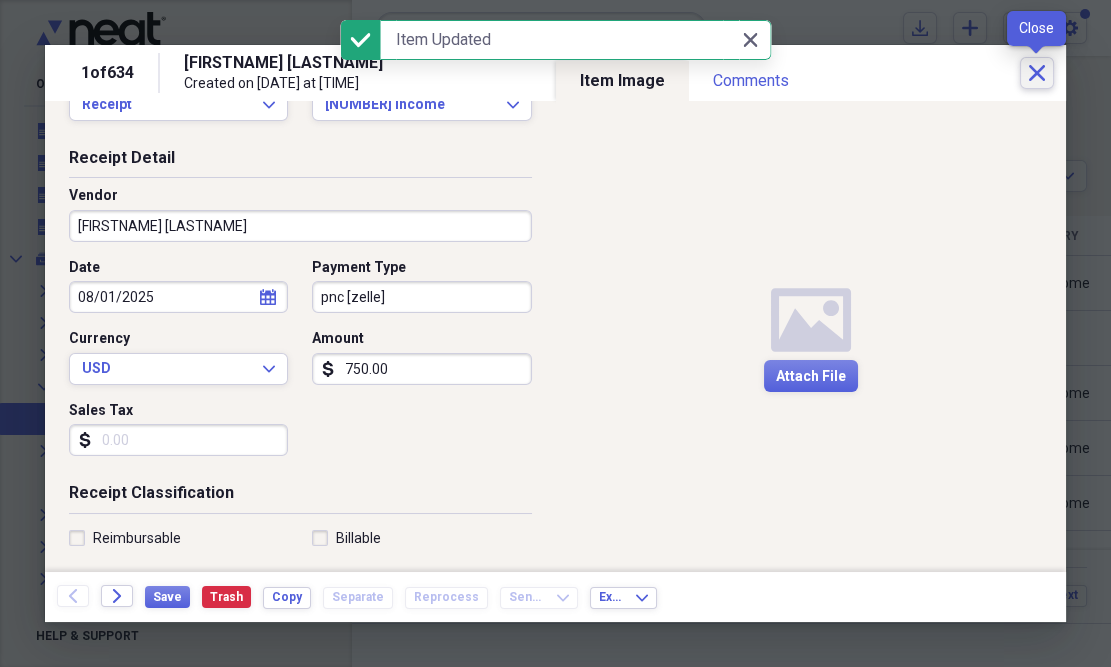 click 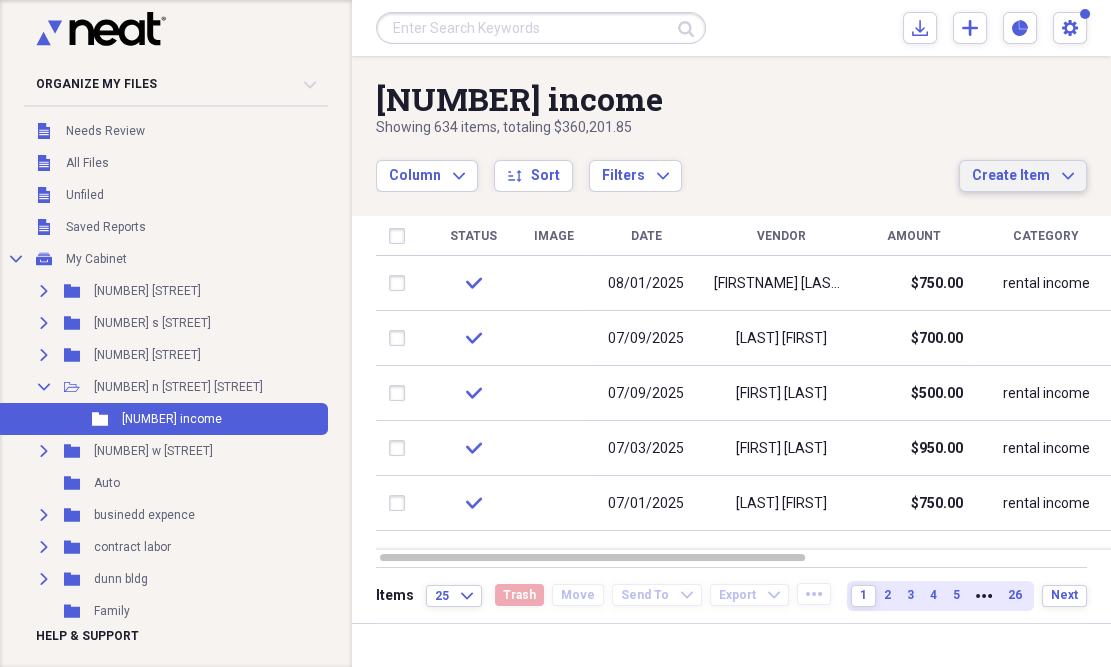 click on "Create Item" at bounding box center [1011, 176] 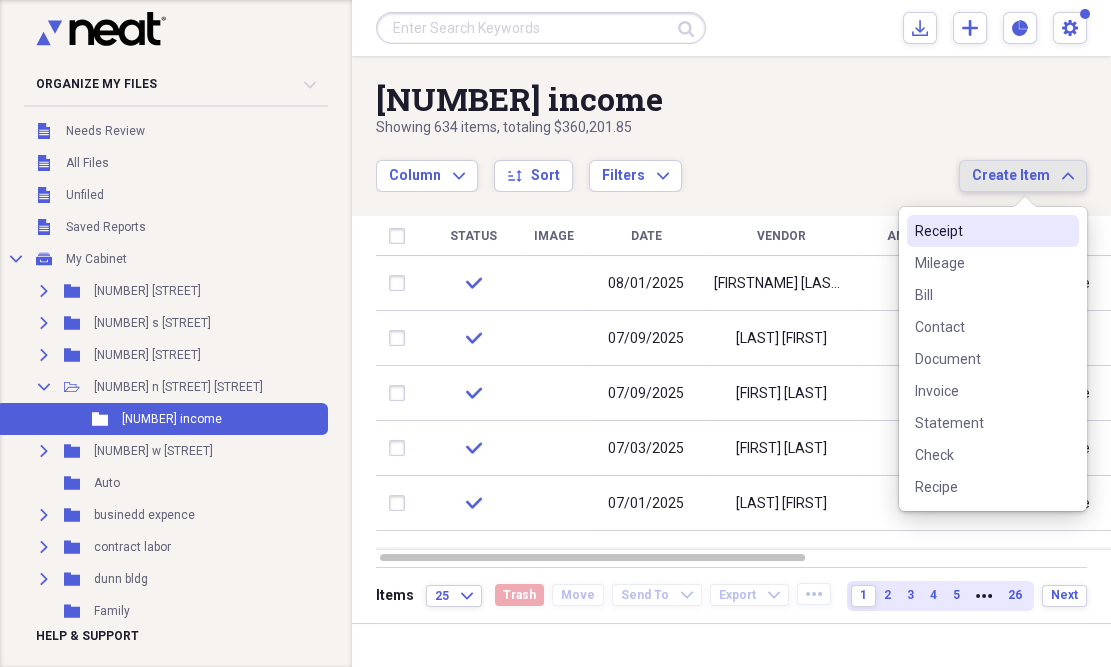 click on "Receipt" at bounding box center (981, 231) 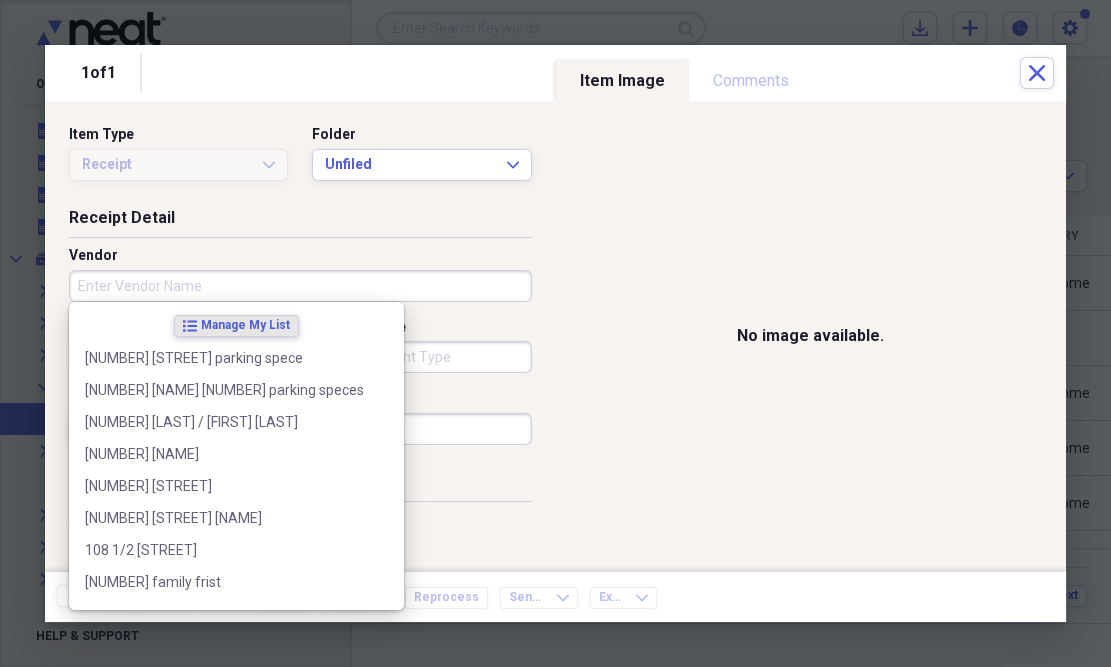 click on "Vendor" at bounding box center [300, 286] 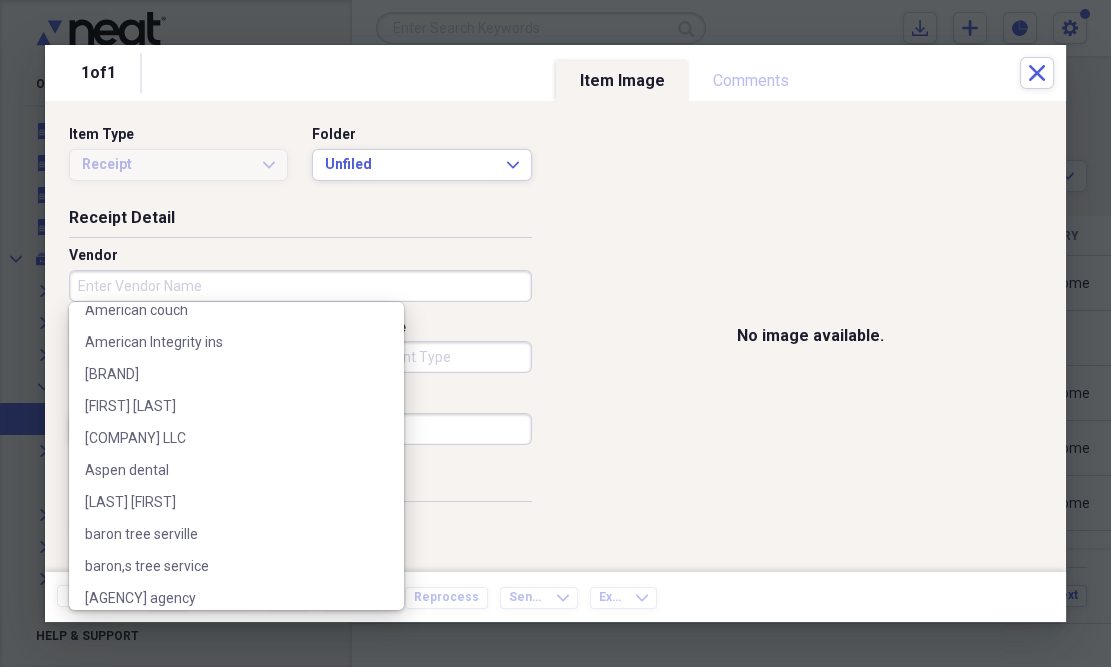 scroll, scrollTop: 663, scrollLeft: 0, axis: vertical 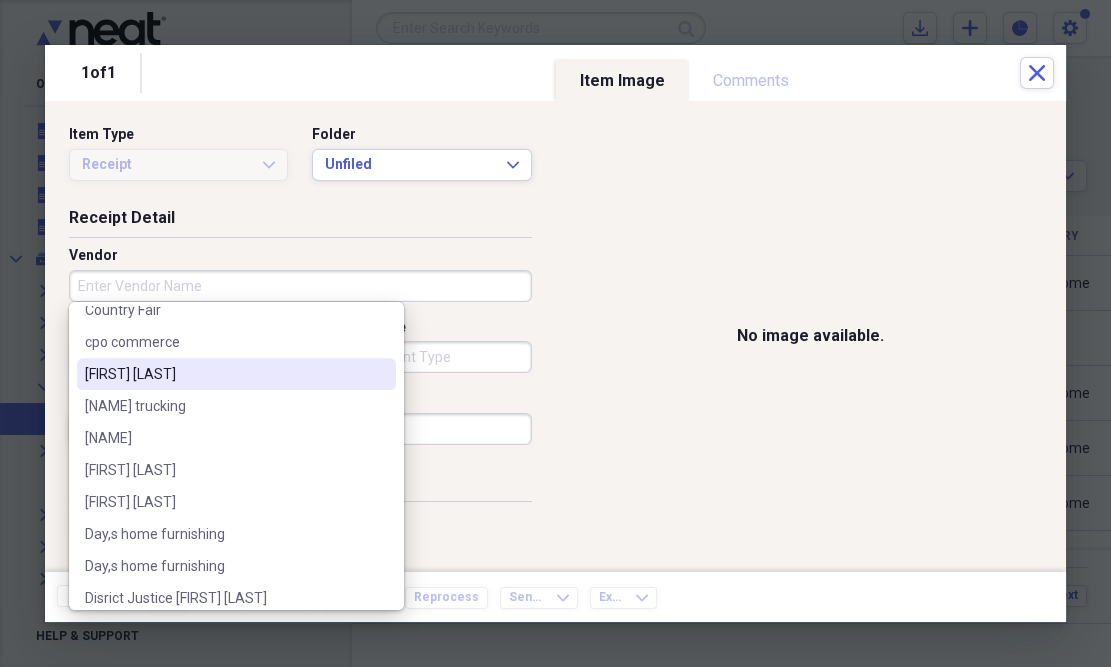 click on "[FIRST] [LAST]" at bounding box center [224, 374] 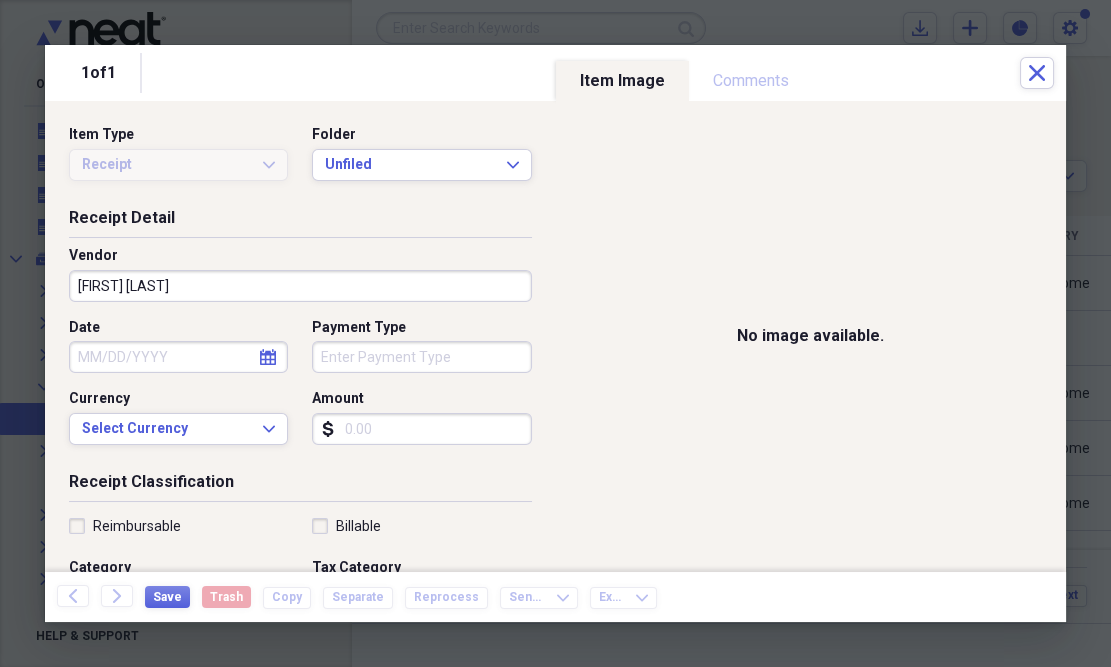 click on "calendar" 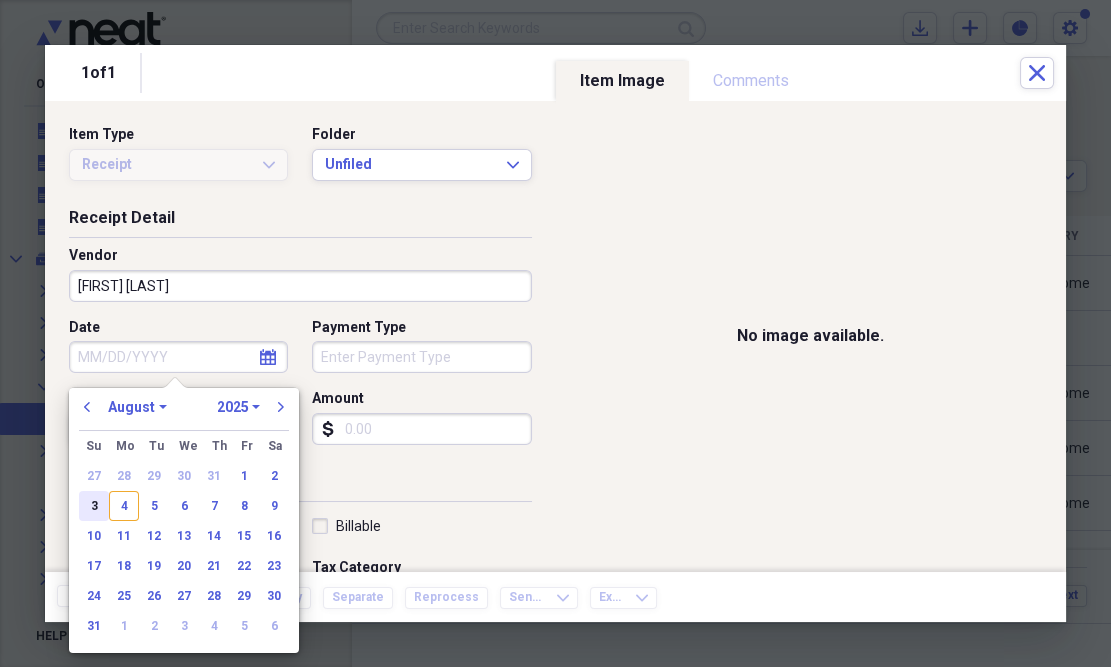 click on "3" at bounding box center [94, 506] 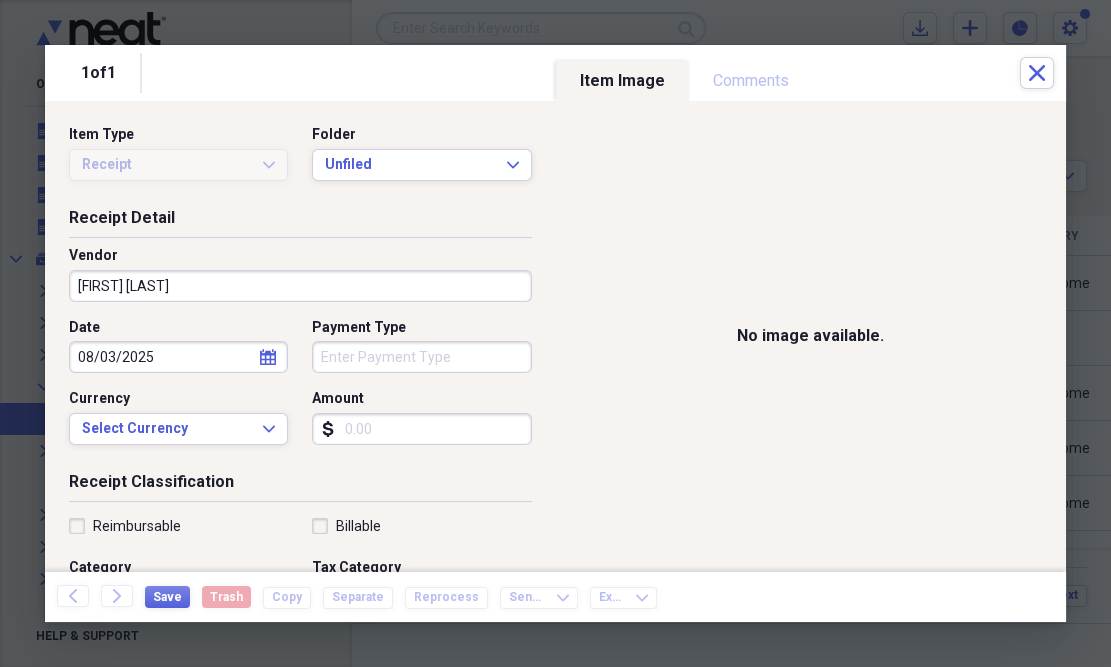 click on "Payment Type" at bounding box center [421, 357] 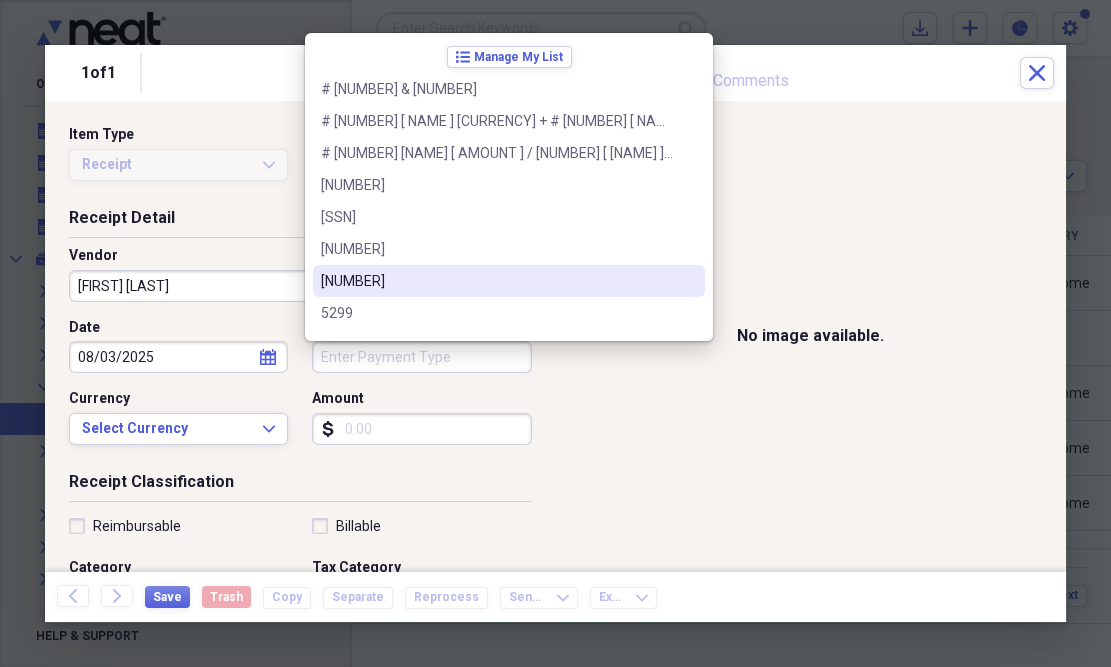 click on "No image available." at bounding box center (811, 336) 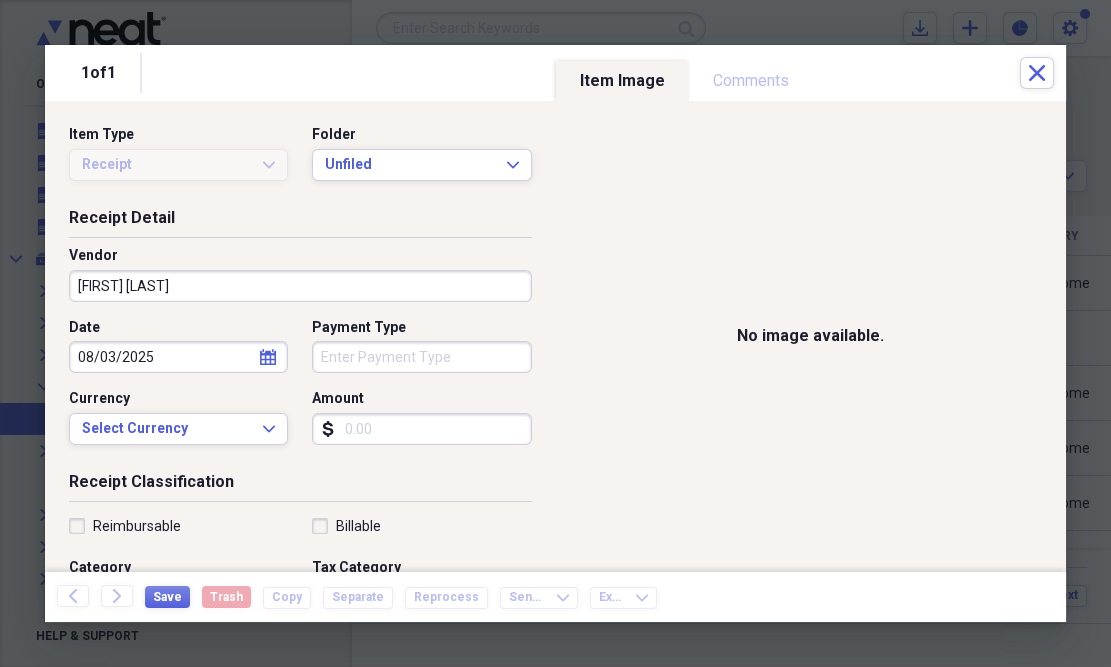 click on "Payment Type" at bounding box center [421, 357] 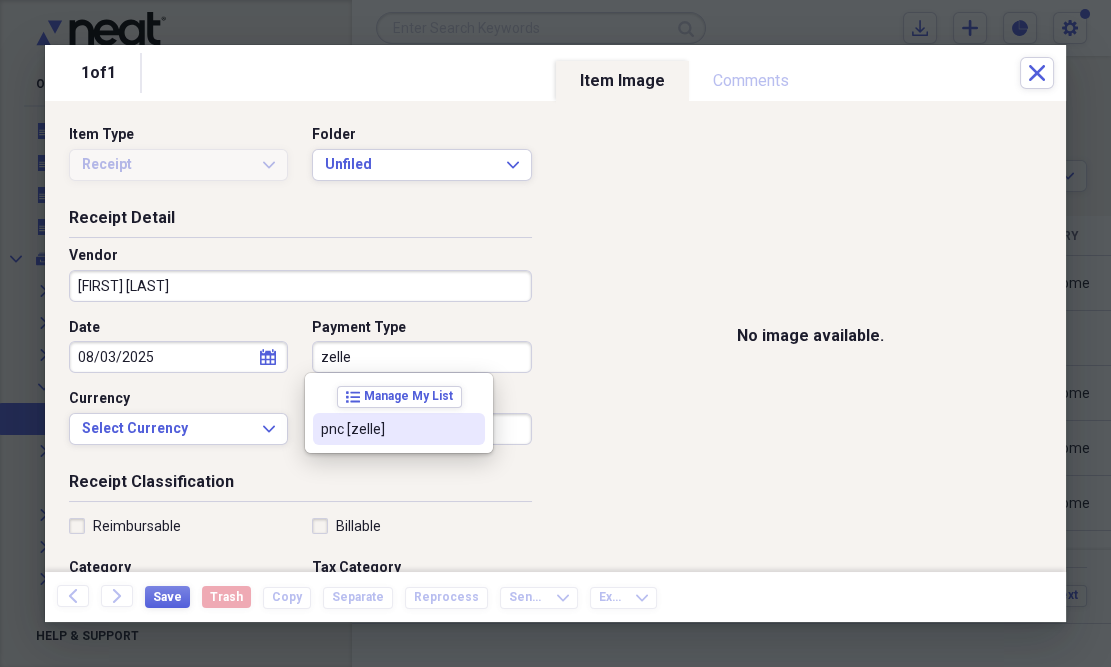 drag, startPoint x: 360, startPoint y: 424, endPoint x: 369, endPoint y: 410, distance: 16.643316 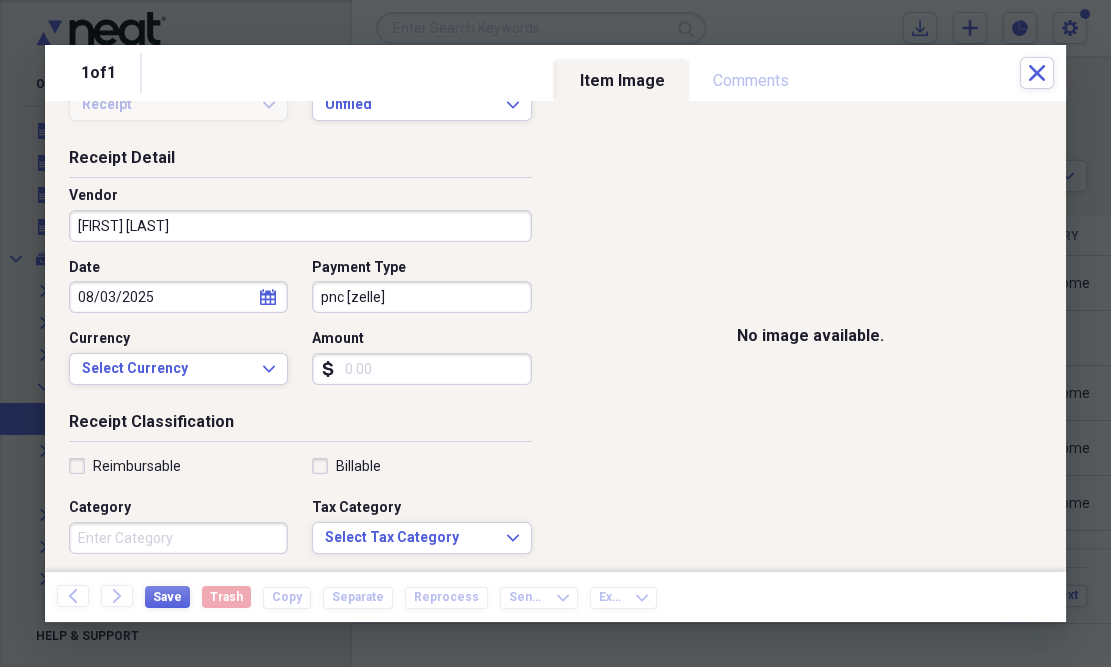 scroll, scrollTop: 60, scrollLeft: 0, axis: vertical 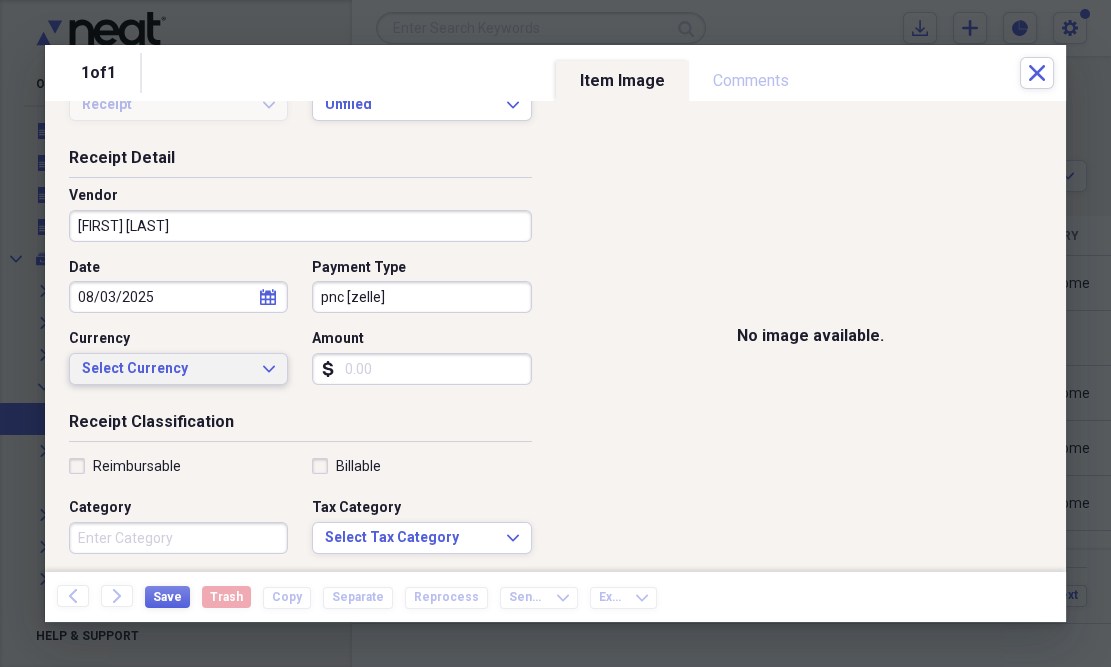 click on "Select Currency Expand" at bounding box center [178, 369] 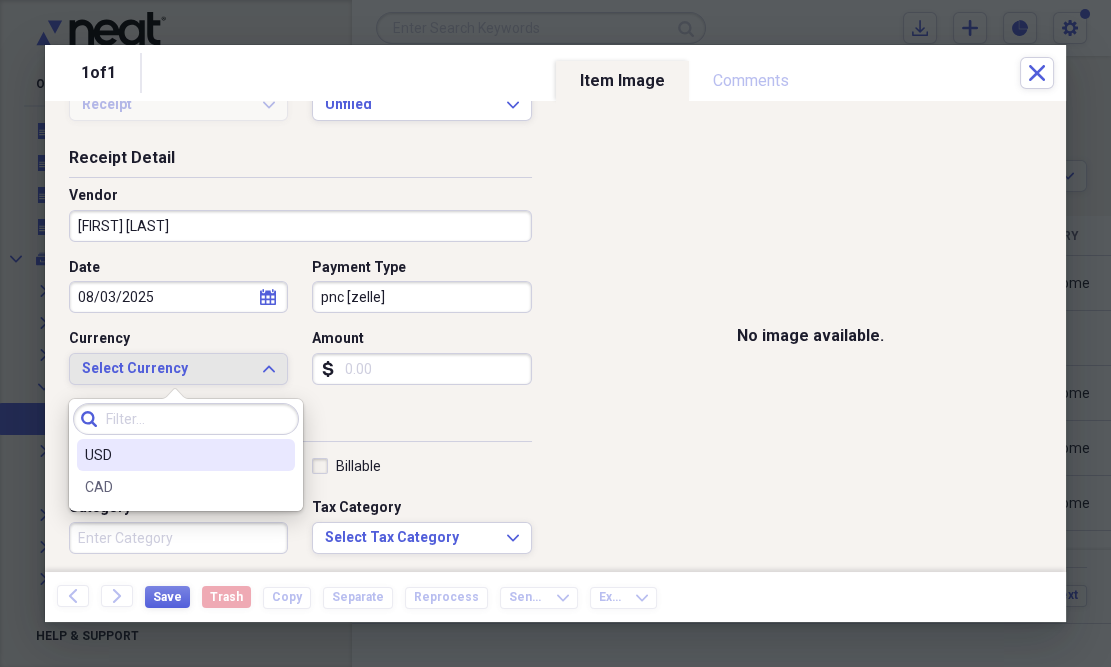 click on "USD" at bounding box center [174, 455] 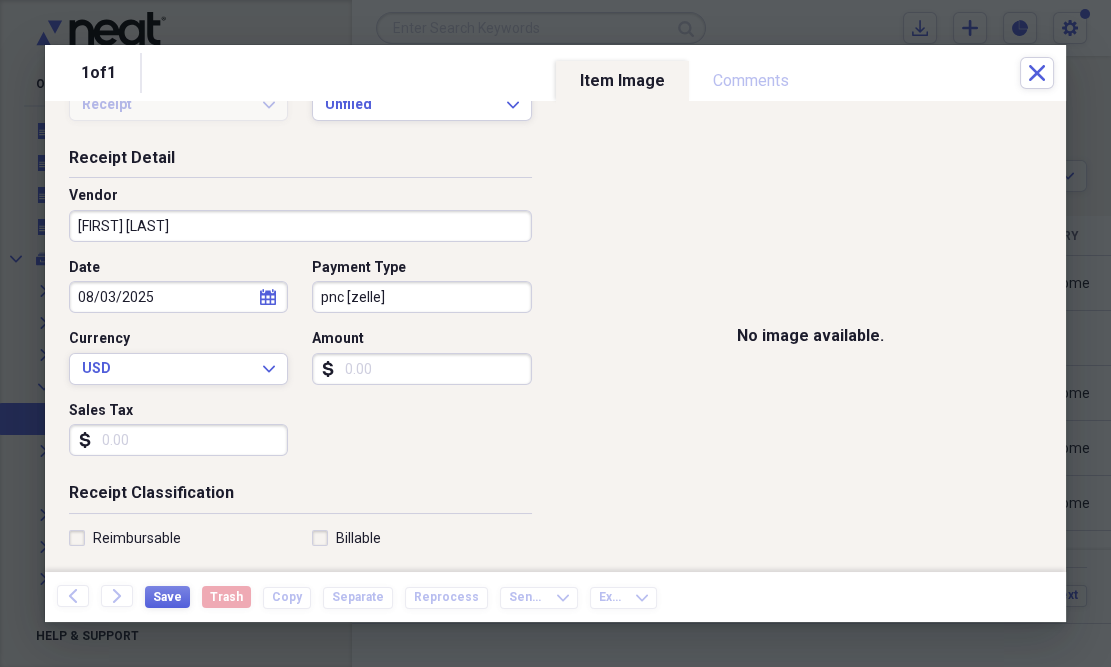 click on "Amount" at bounding box center (421, 369) 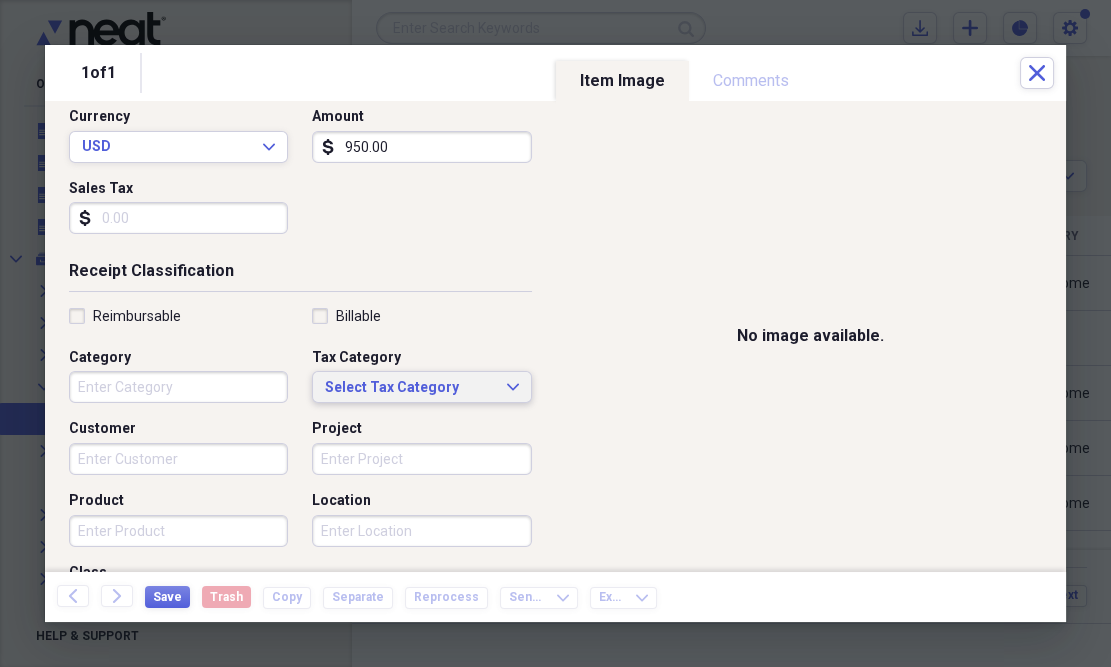 scroll, scrollTop: 302, scrollLeft: 0, axis: vertical 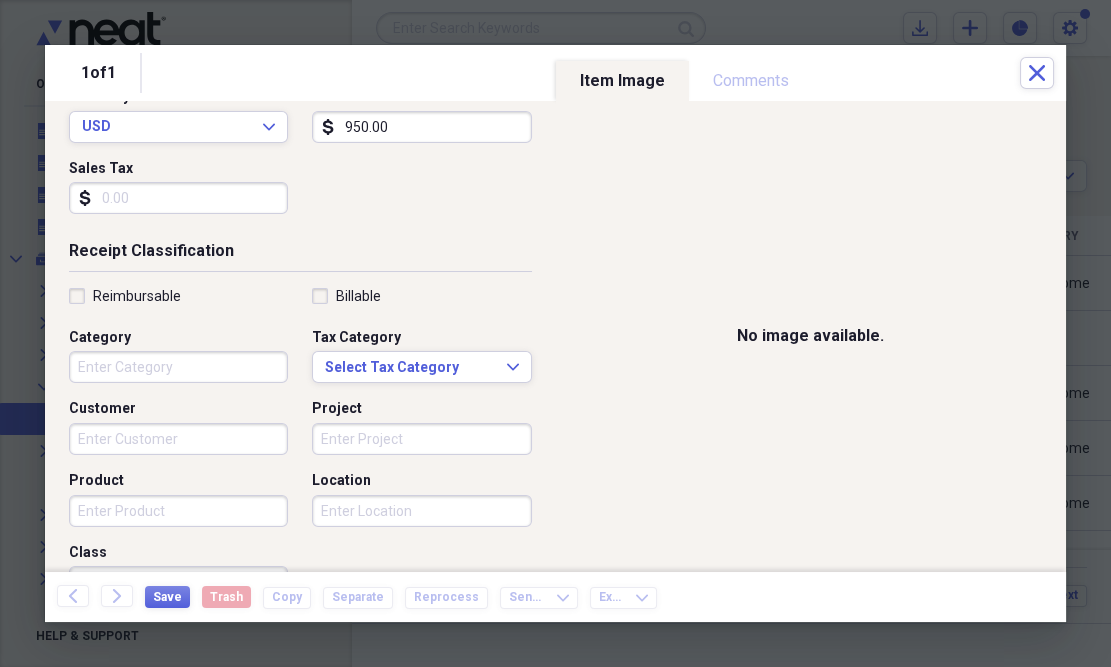 type on "950.00" 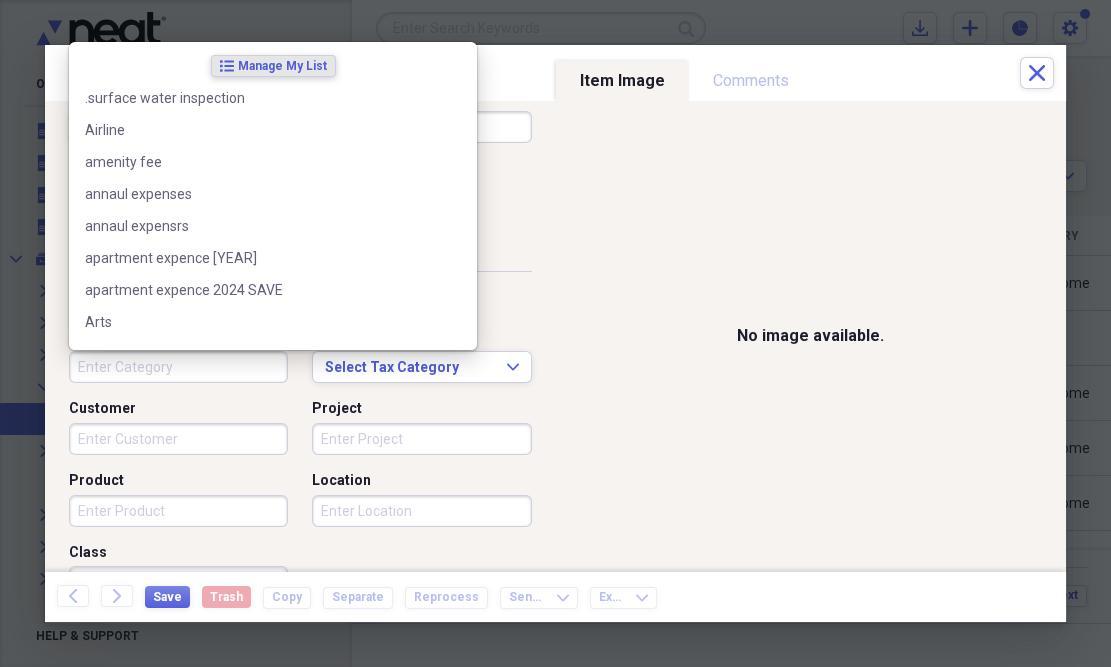 click on "Category" at bounding box center (178, 367) 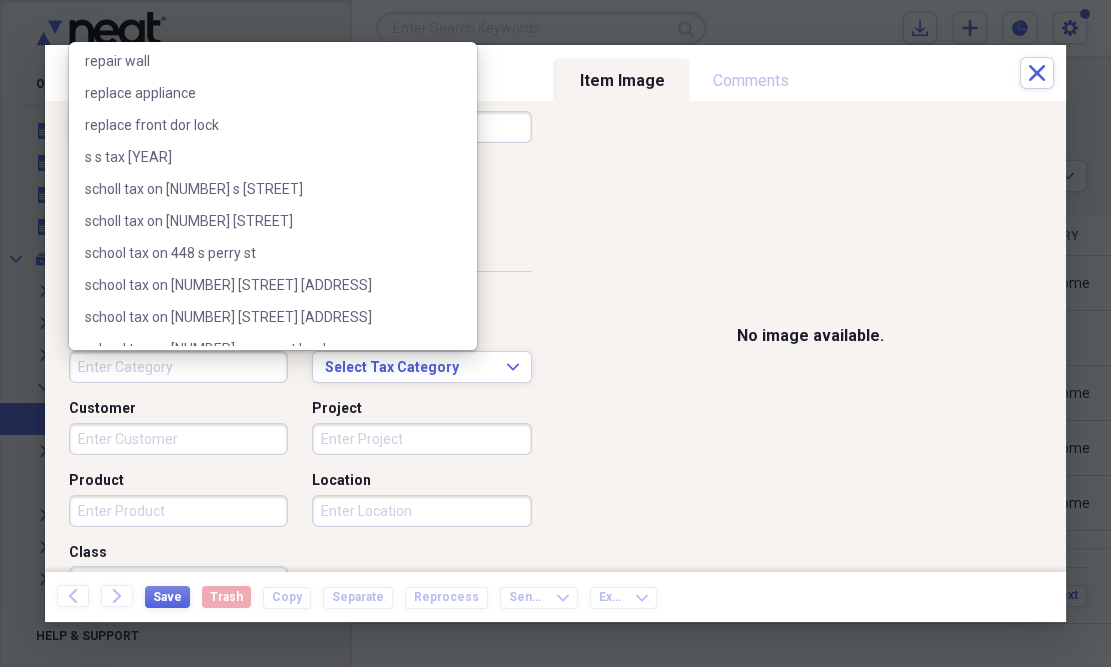 scroll, scrollTop: 3243, scrollLeft: 0, axis: vertical 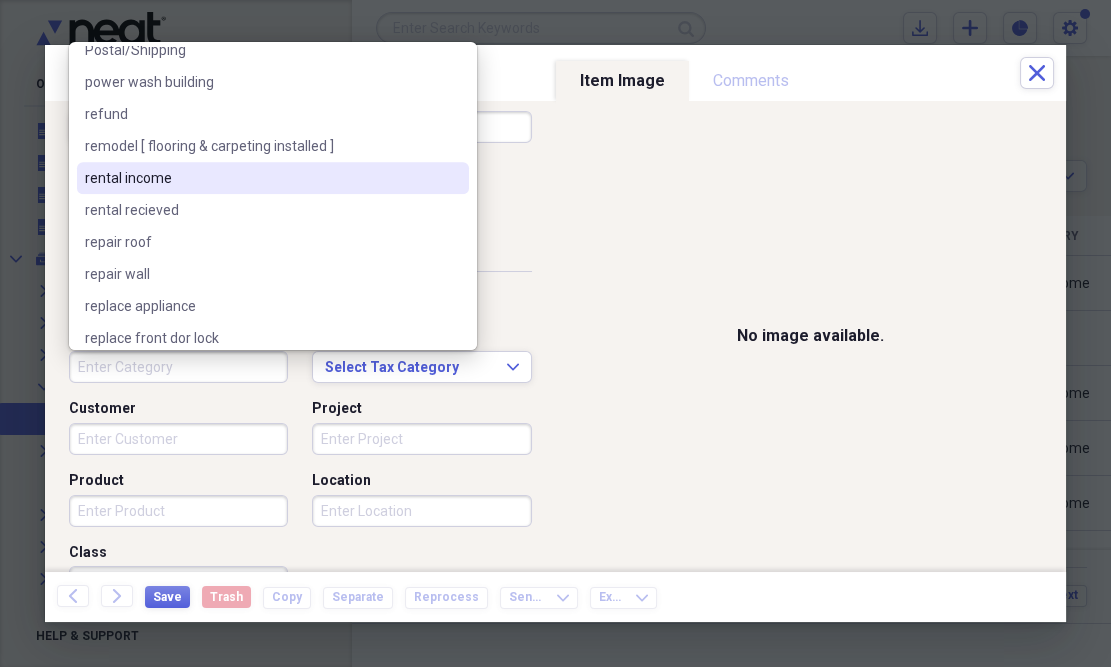 click on "rental income" at bounding box center [261, 178] 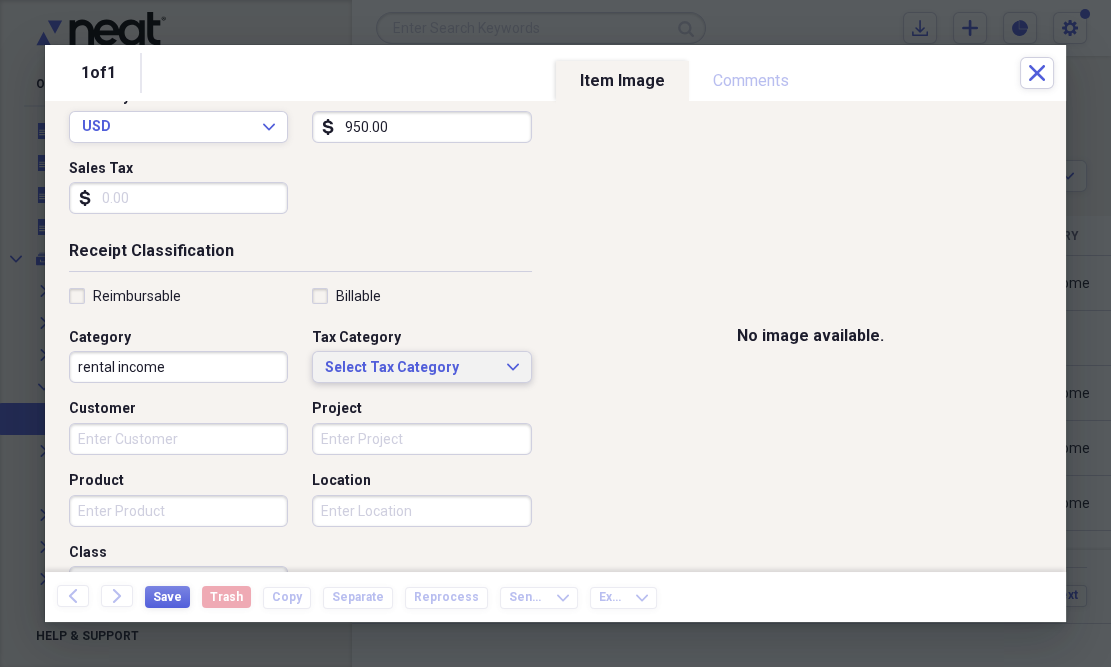 click on "Select Tax Category Expand" at bounding box center (421, 368) 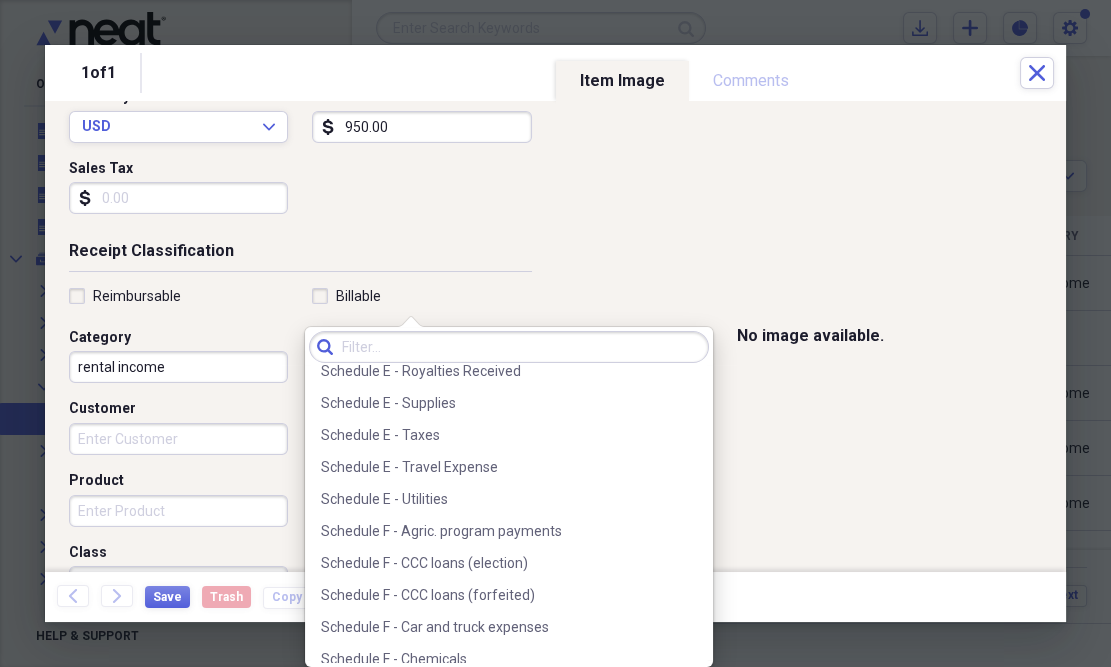 scroll, scrollTop: 4929, scrollLeft: 0, axis: vertical 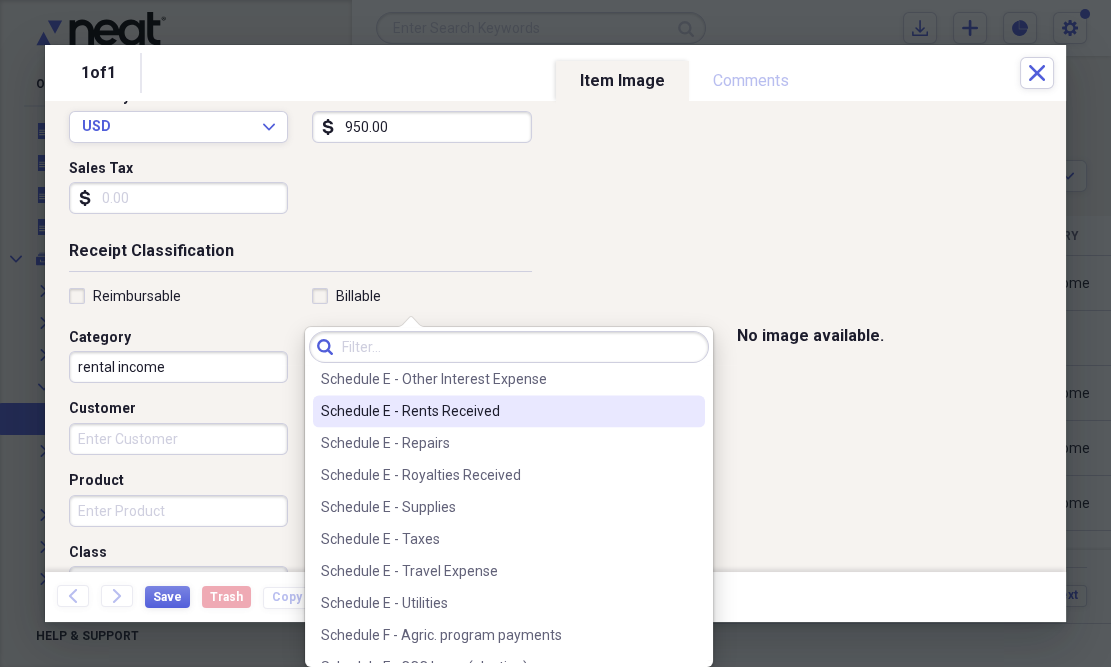 click on "Schedule E - Rents Received" at bounding box center (497, 411) 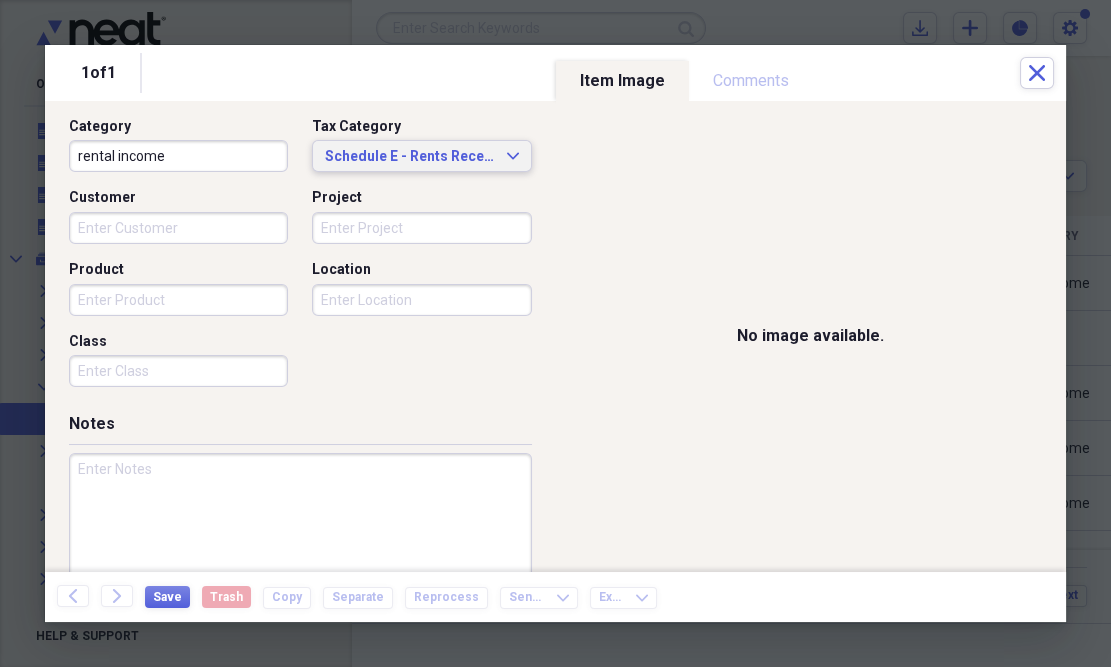 scroll, scrollTop: 515, scrollLeft: 0, axis: vertical 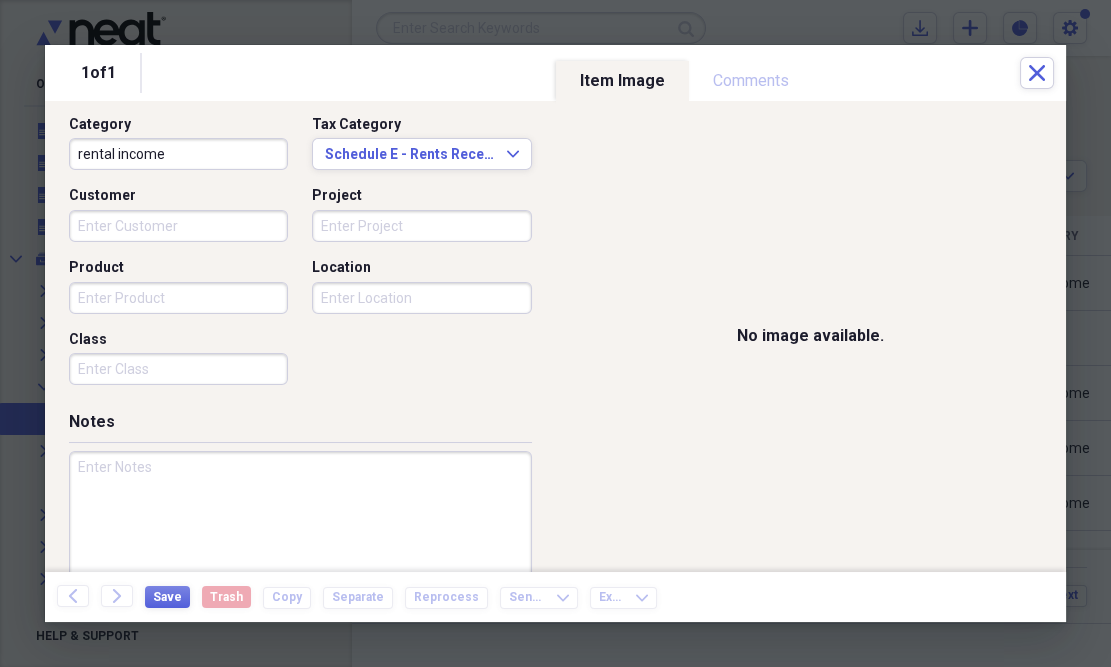 click at bounding box center (300, 516) 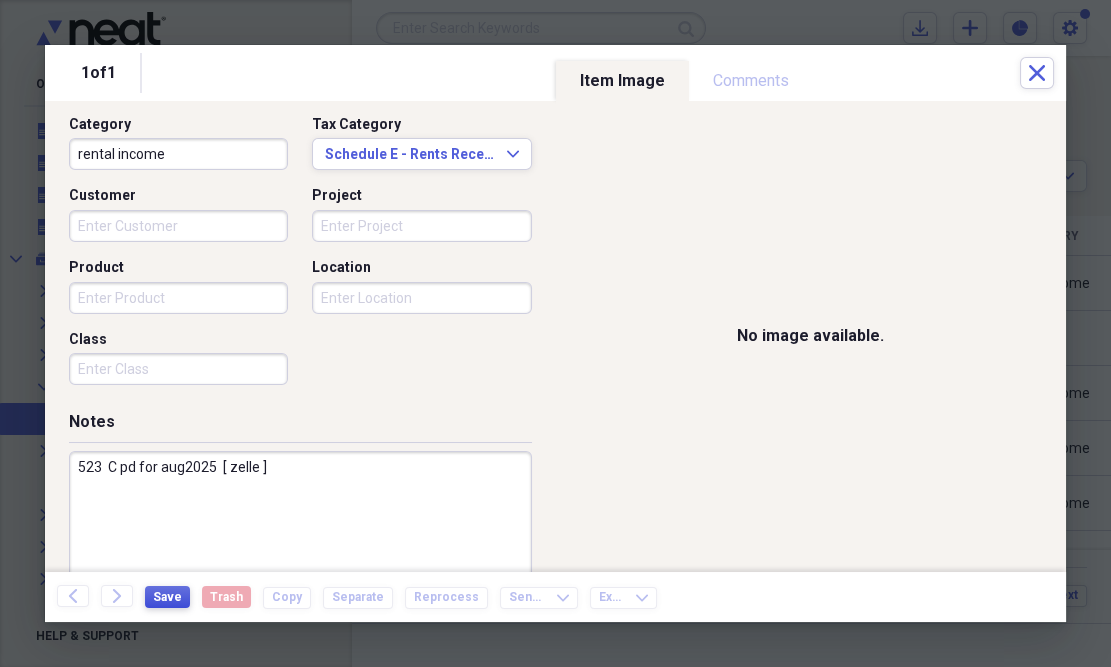 type on "523  C pd for aug2025  [ zelle ]" 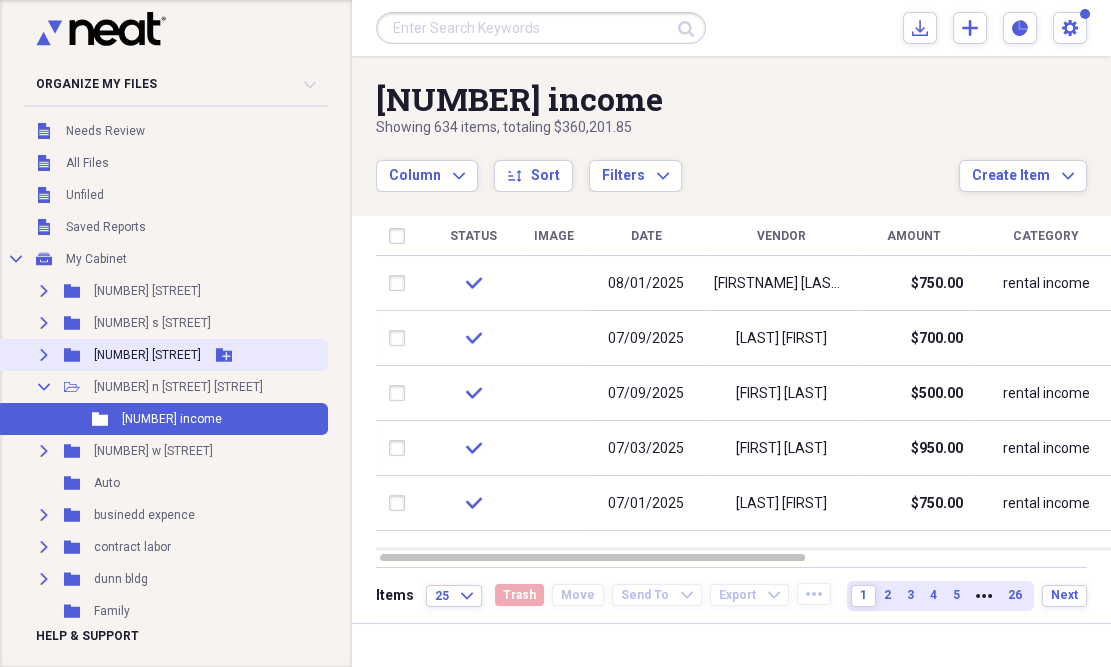 click on "Expand" 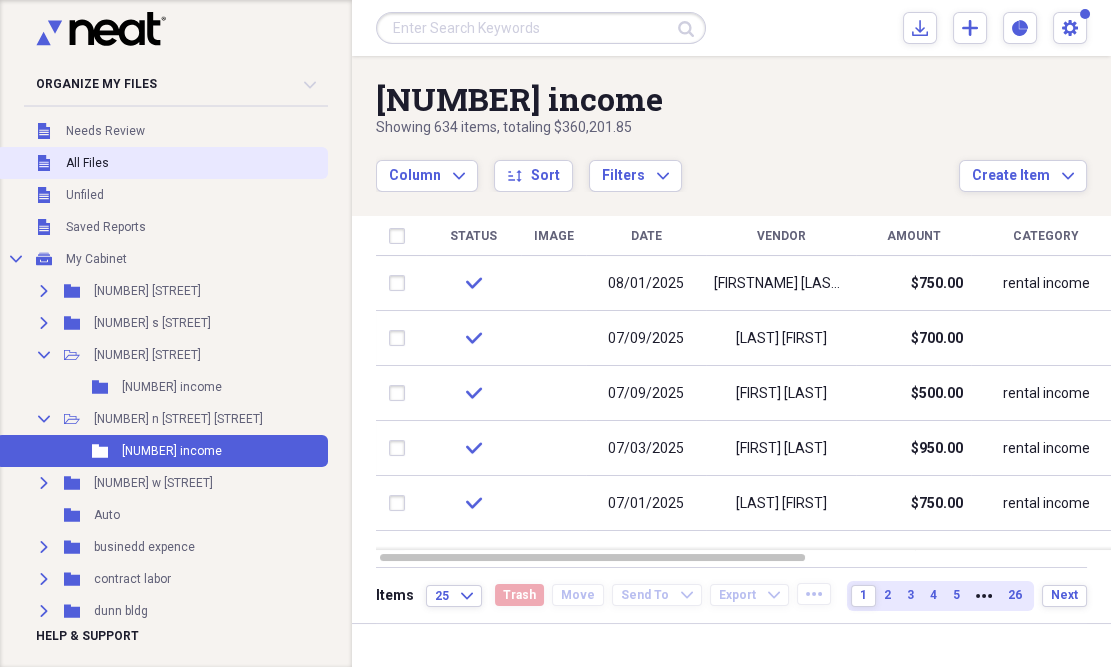 click on "All Files" at bounding box center (87, 163) 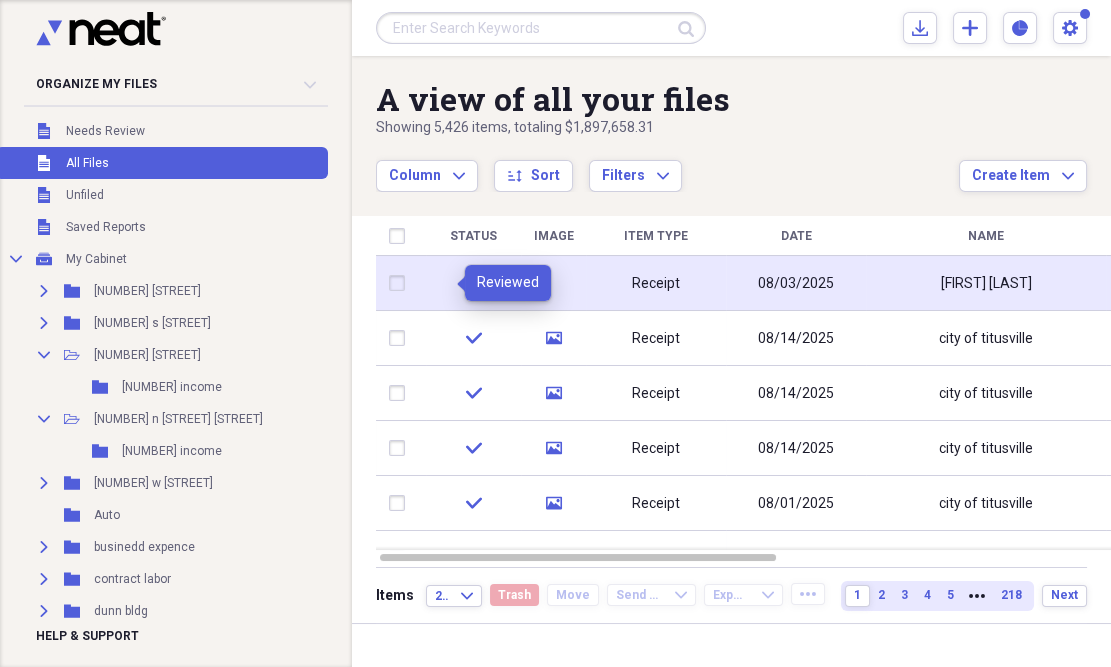 click 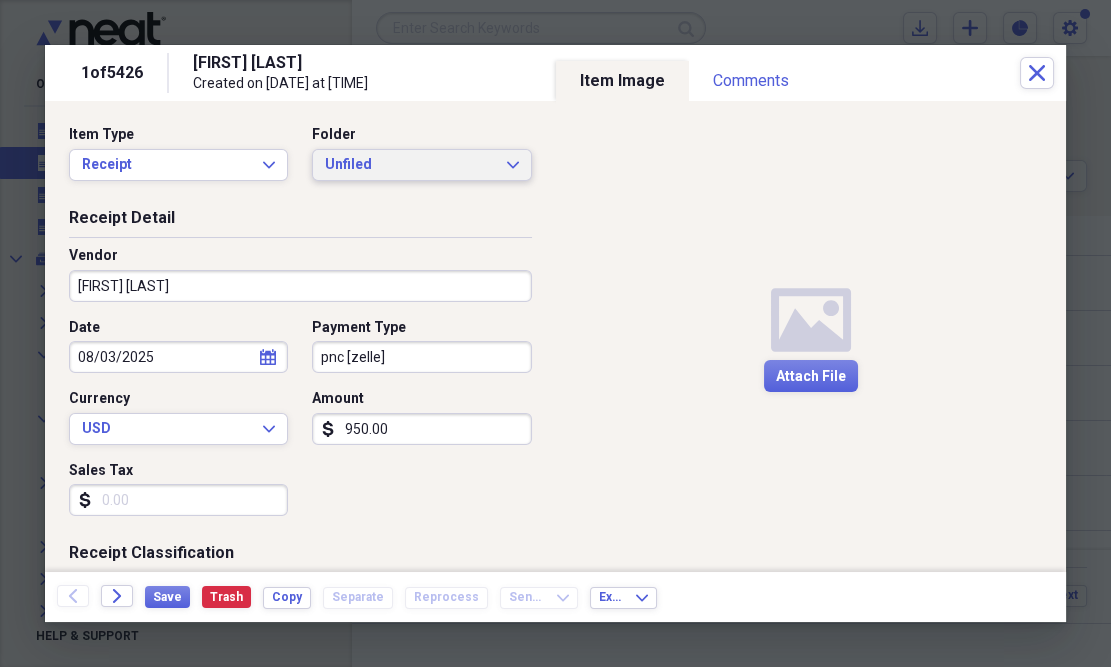 click on "Expand" 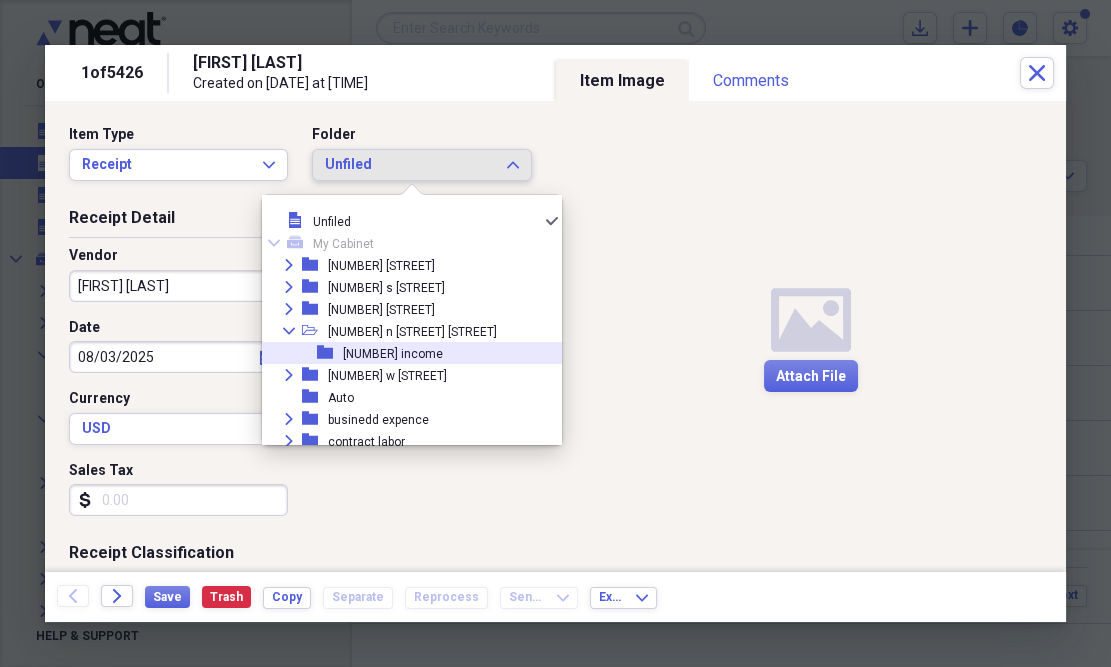 click 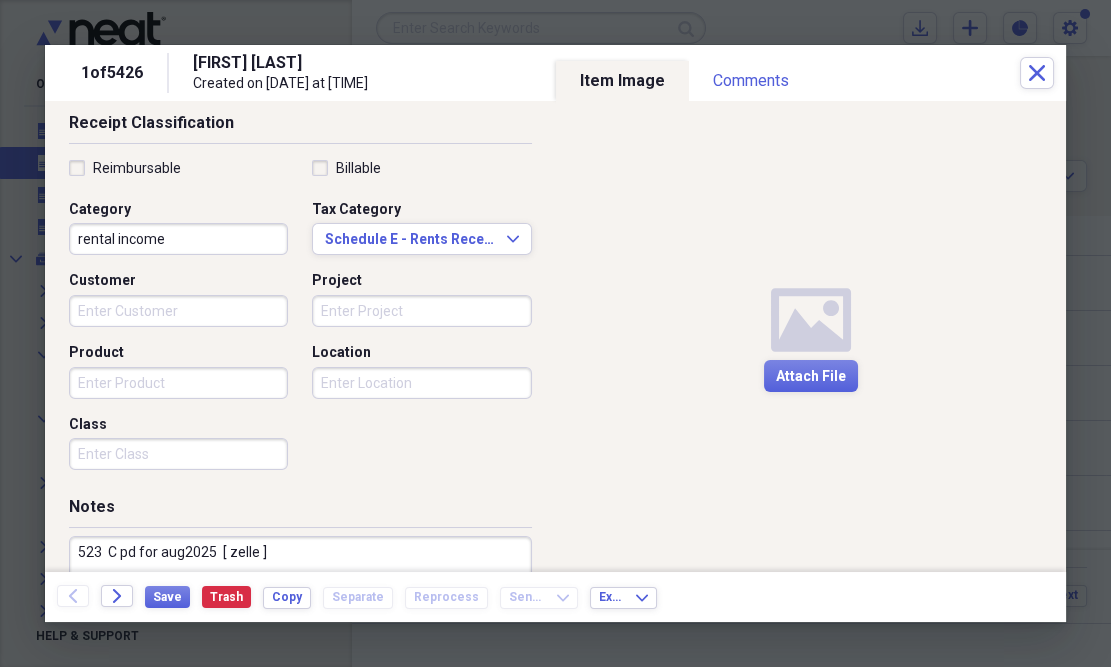 scroll, scrollTop: 454, scrollLeft: 0, axis: vertical 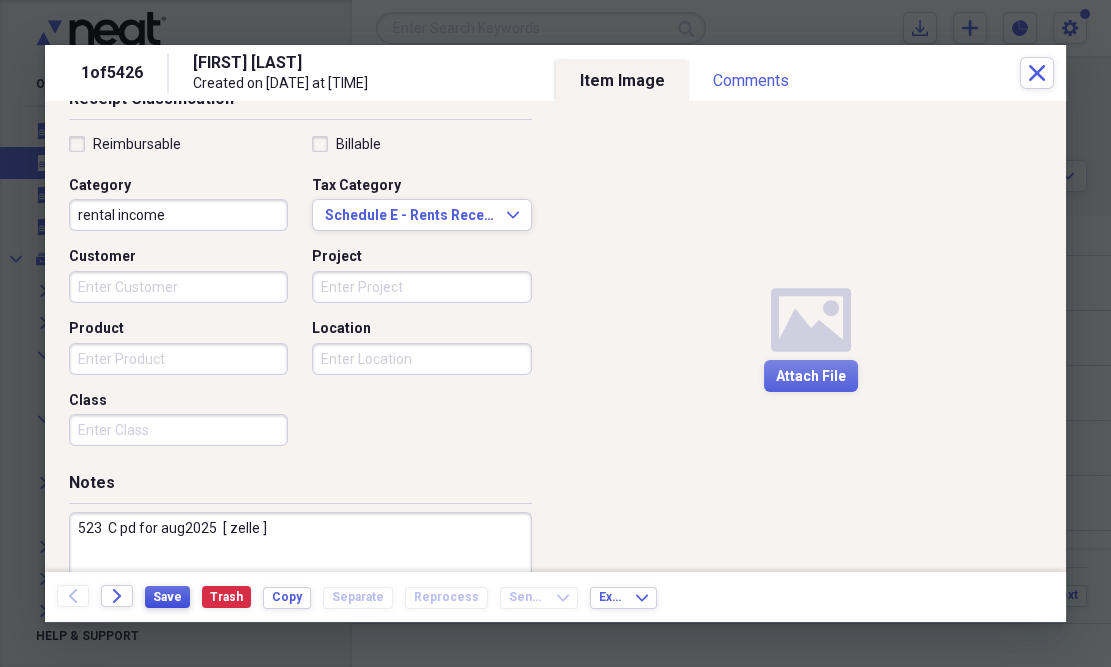 click on "Save" at bounding box center (167, 597) 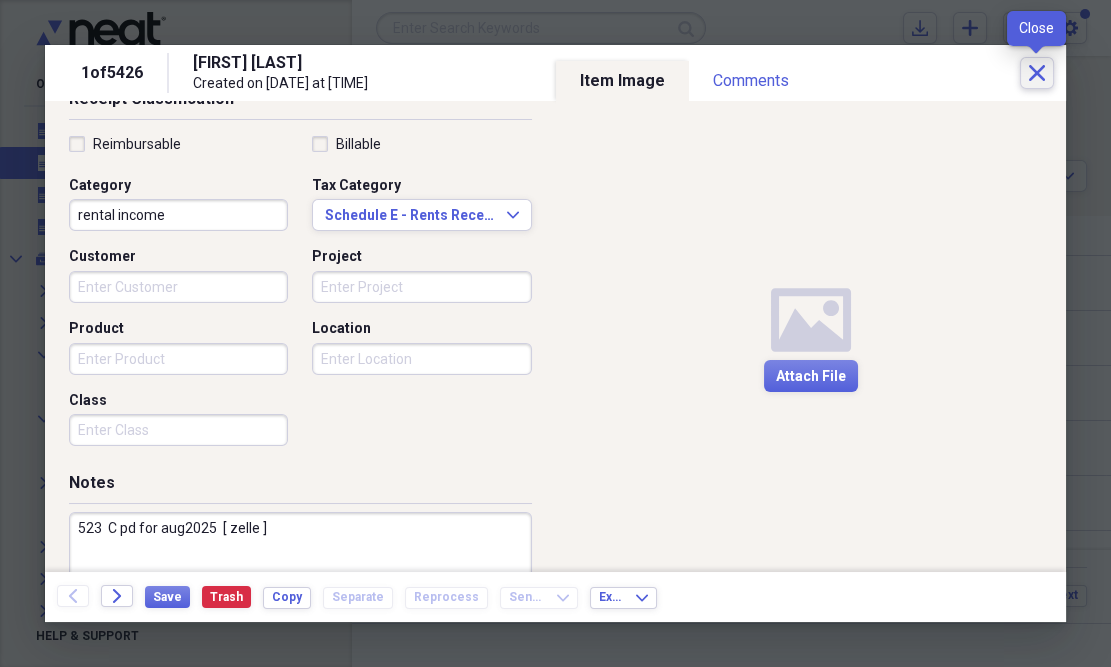 click on "Close" 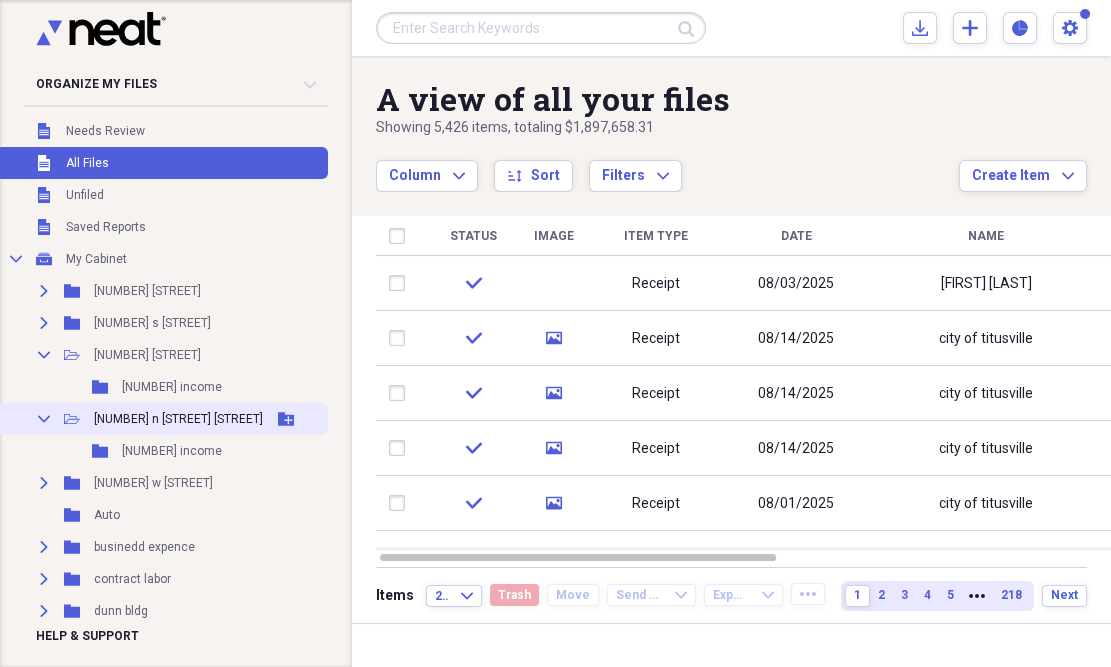 click on "Collapse Open Folder 523 n perry a Add Folder" at bounding box center [162, 419] 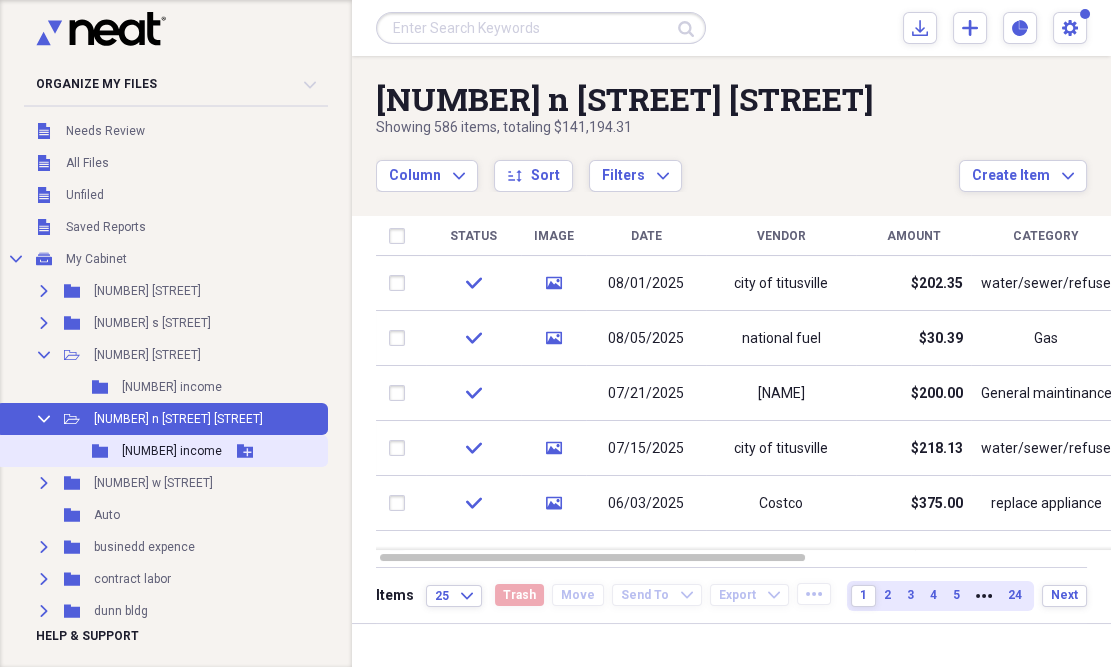 click on "Folder [NUMBER] income Add Folder" at bounding box center (162, 451) 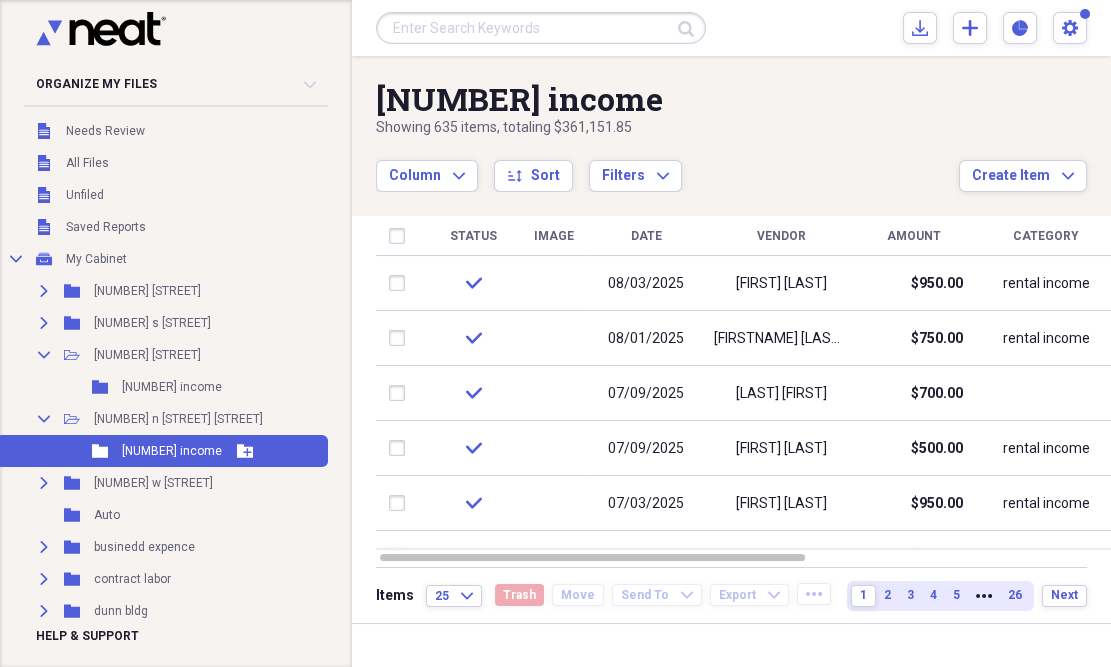 click 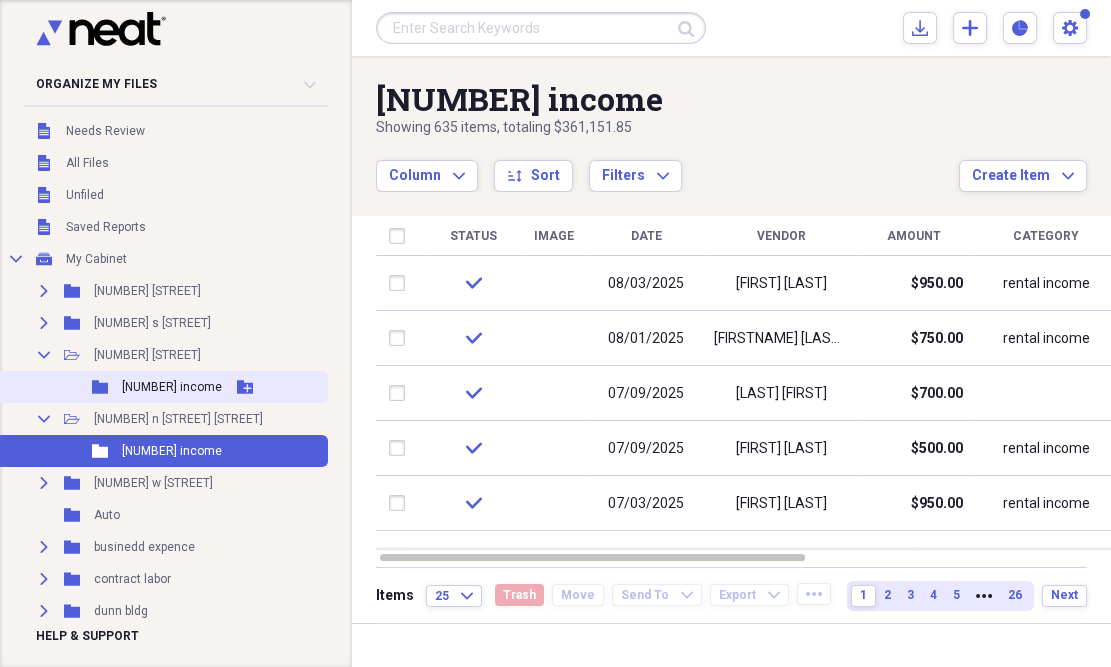 click on "Folder [NUMBER] income Add Folder" at bounding box center (162, 387) 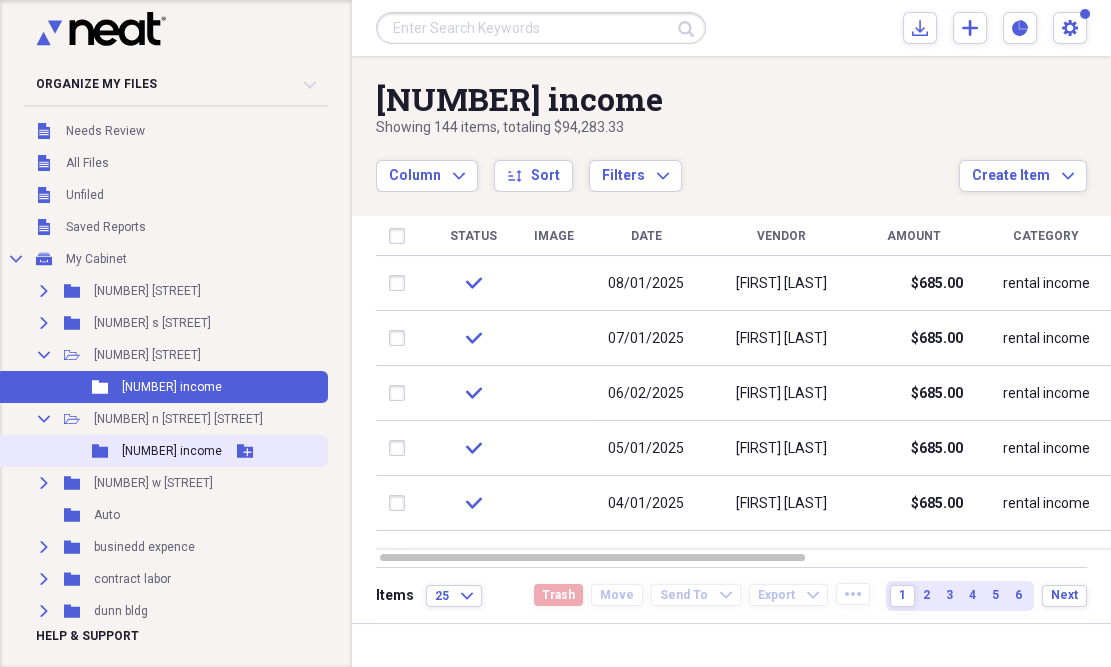 click on "Folder [NUMBER] income Add Folder" at bounding box center [162, 451] 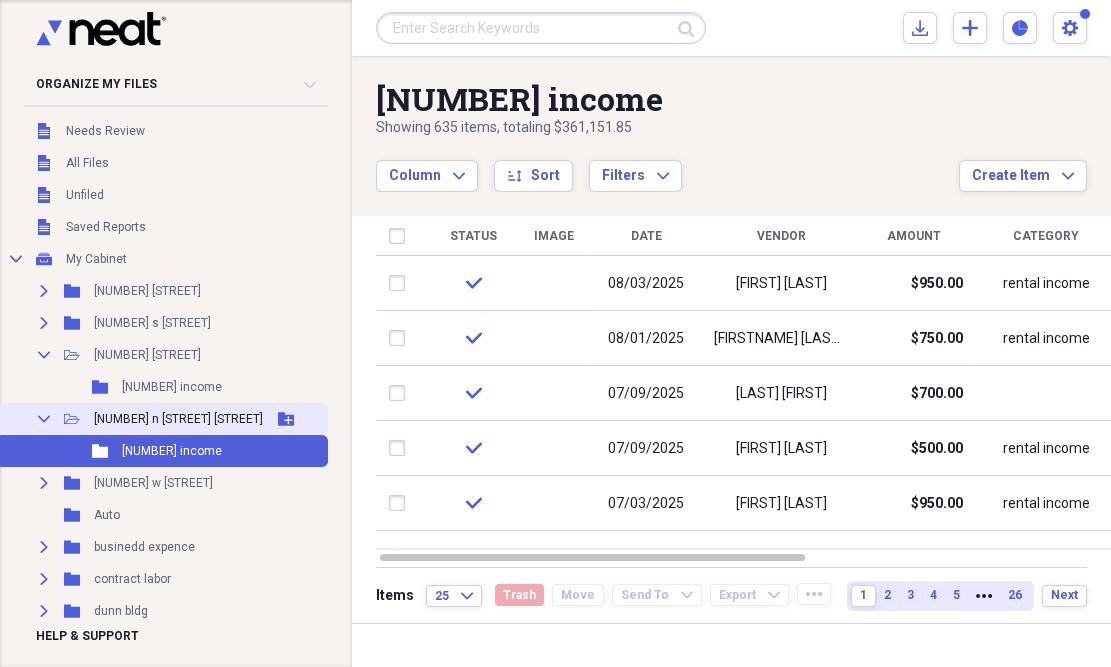 click on "Collapse" 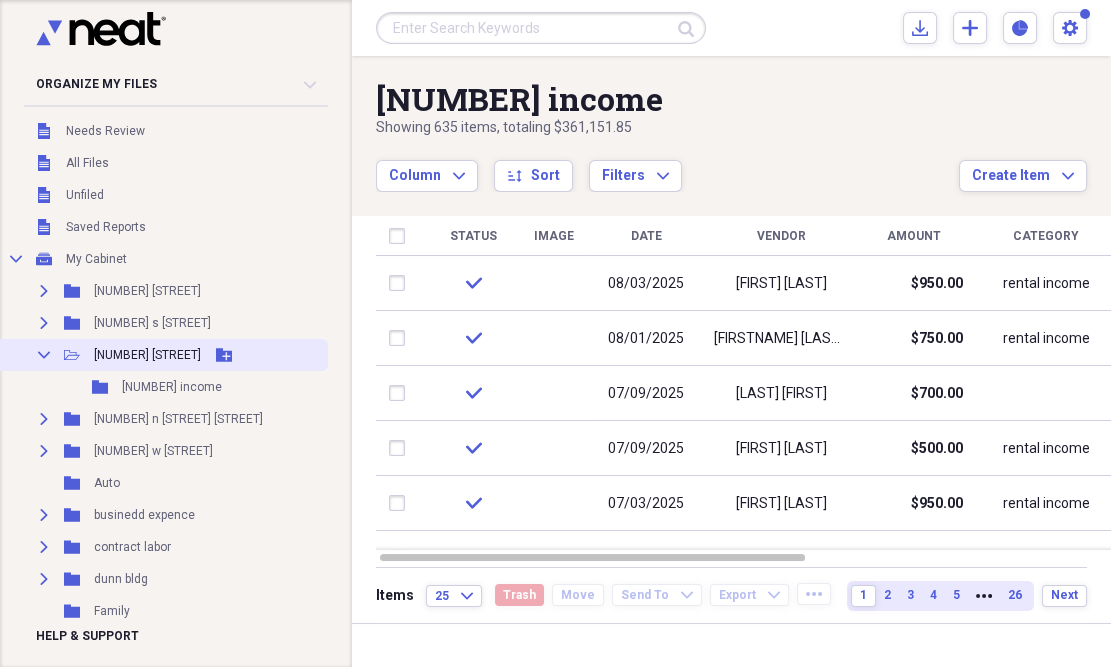 click 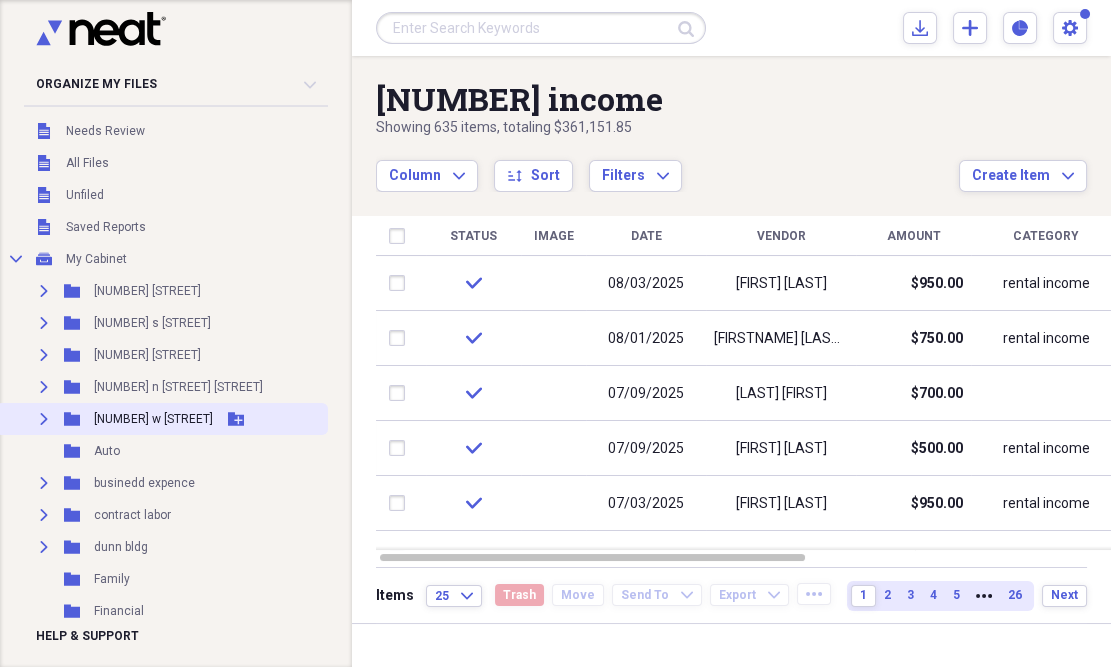 click on "Expand" 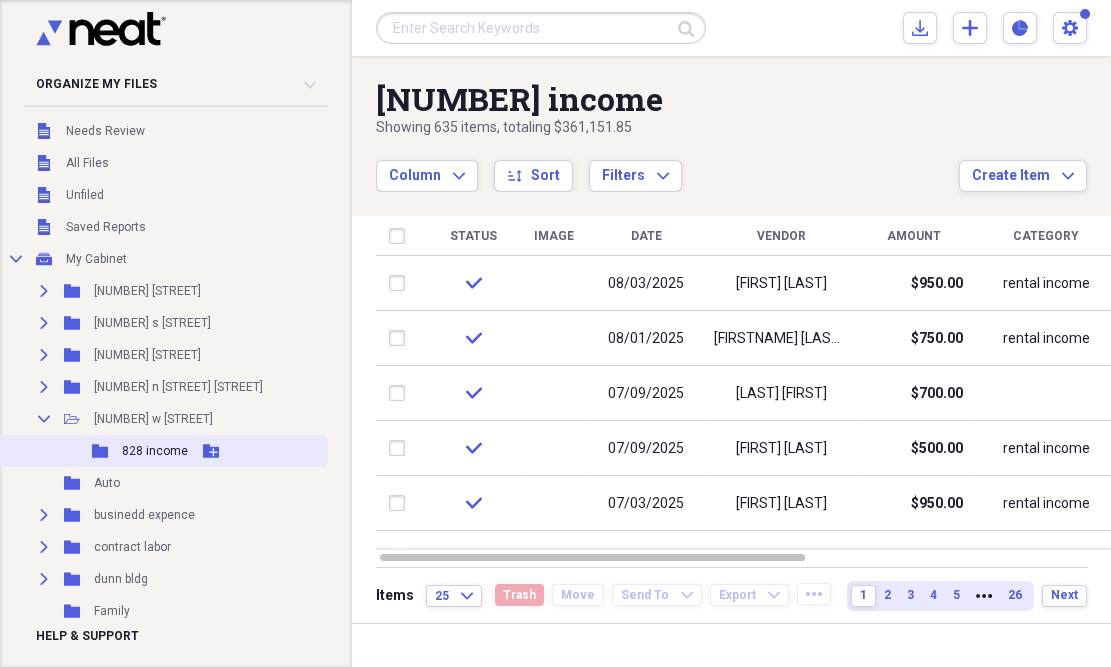 click 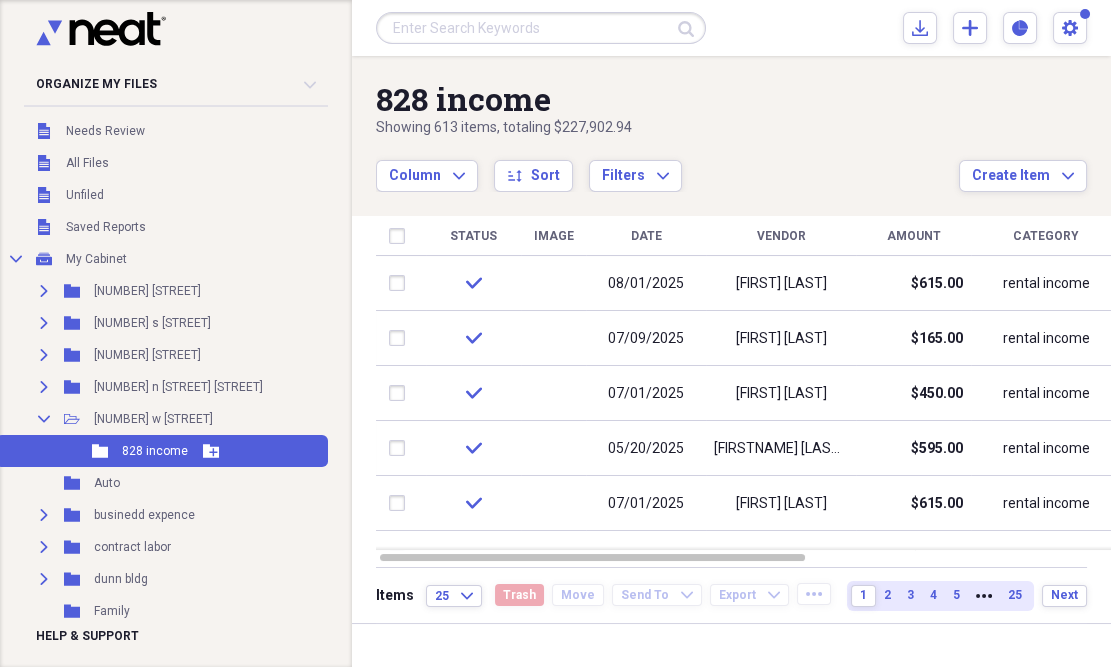 click on "Folder 828 income Add Folder" at bounding box center (162, 451) 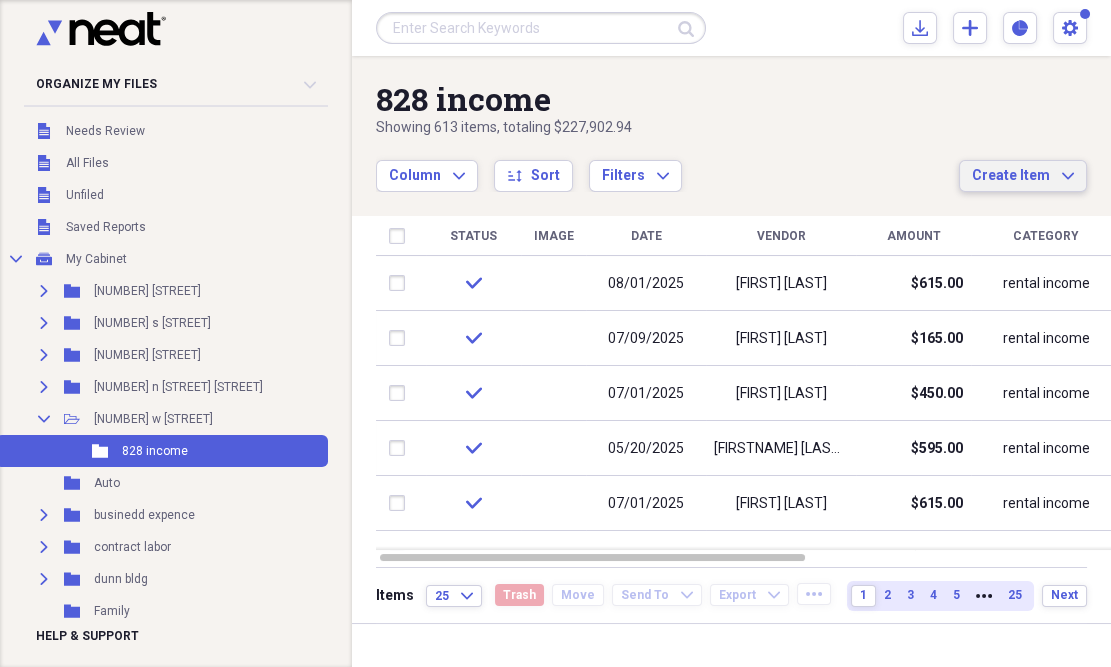 click on "Create Item" at bounding box center [1011, 176] 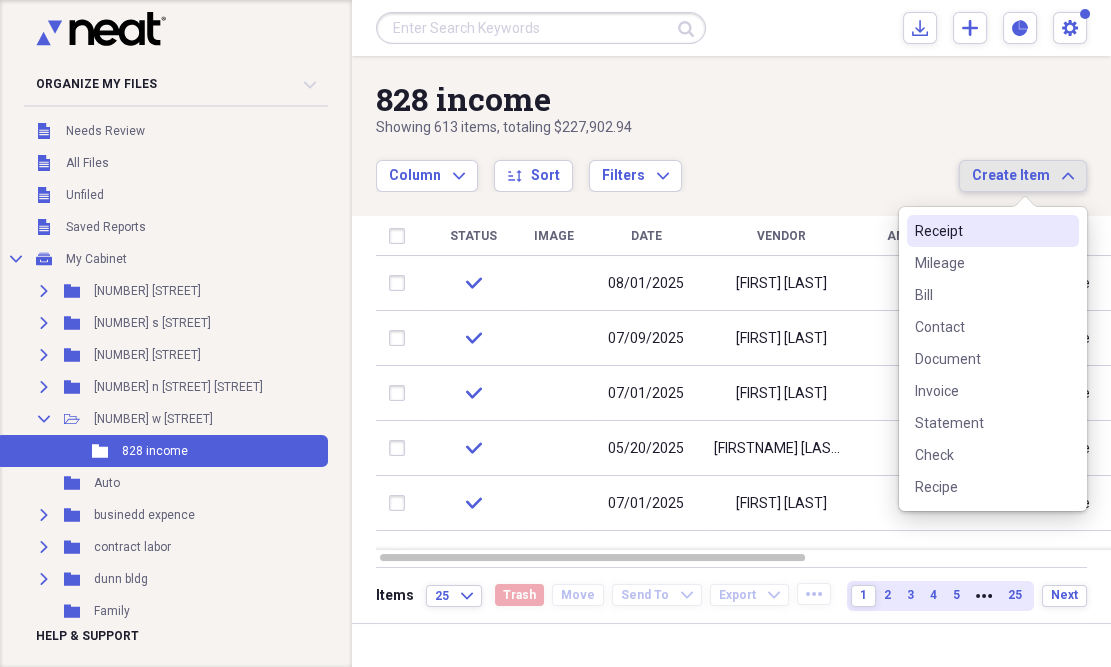 click on "Receipt" at bounding box center [993, 231] 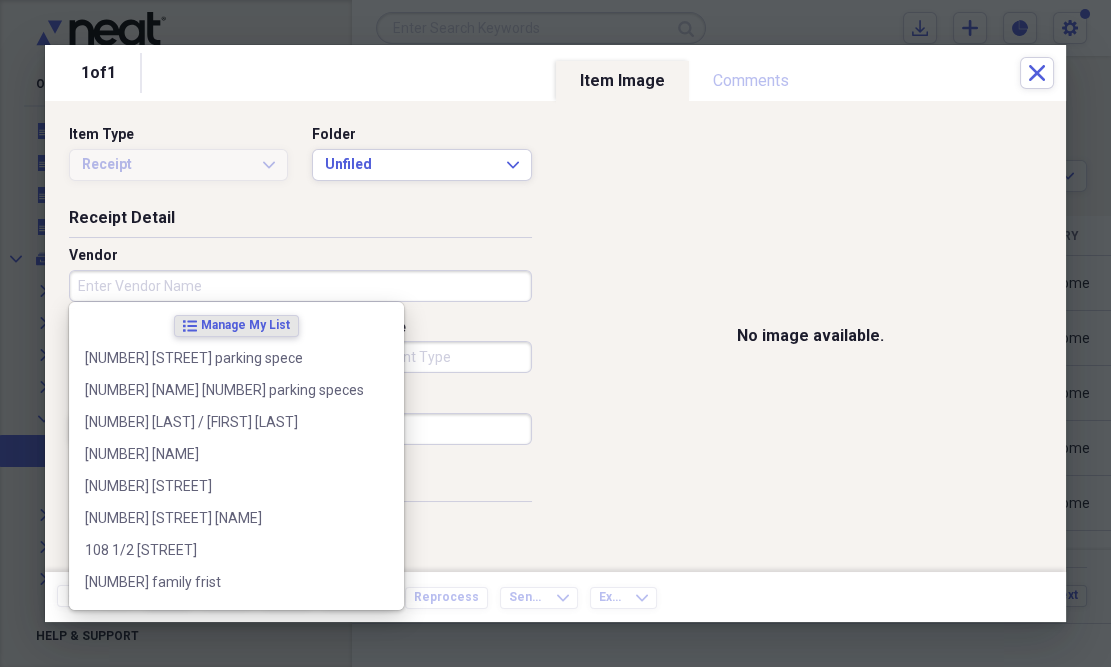 click on "Vendor" at bounding box center (300, 286) 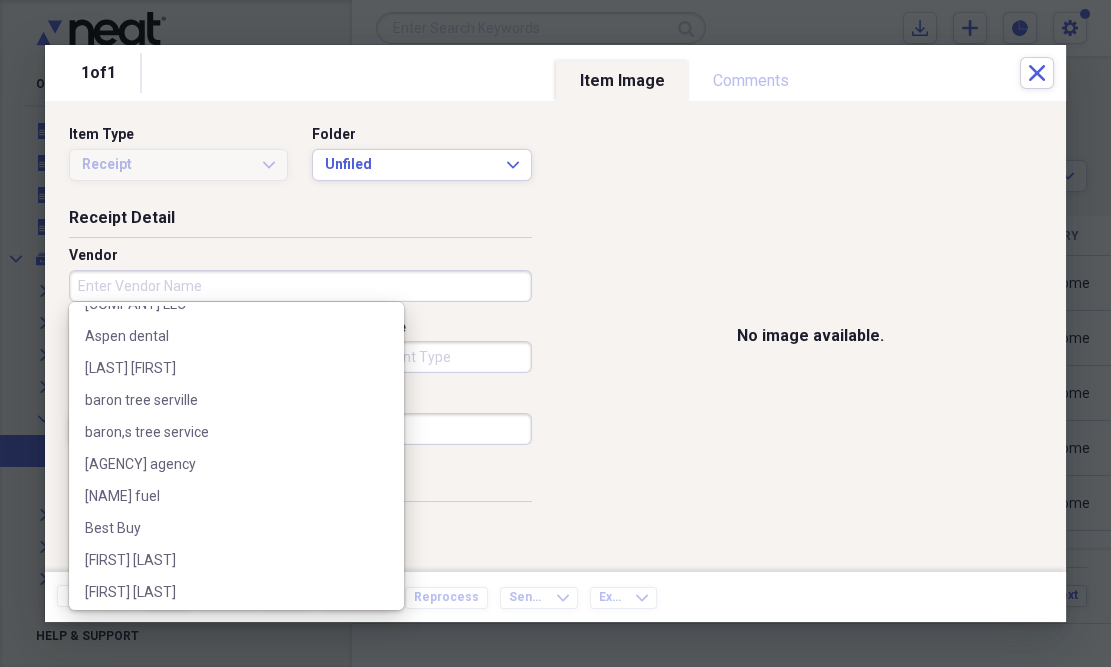 scroll, scrollTop: 848, scrollLeft: 0, axis: vertical 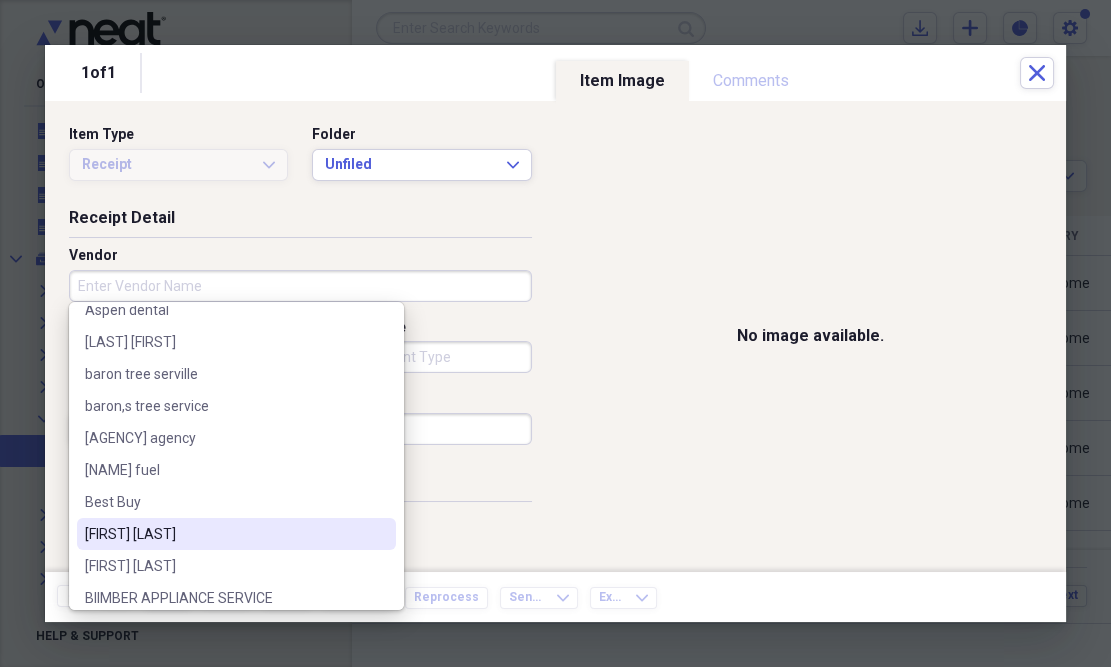 click on "[FIRST] [LAST]" at bounding box center [224, 534] 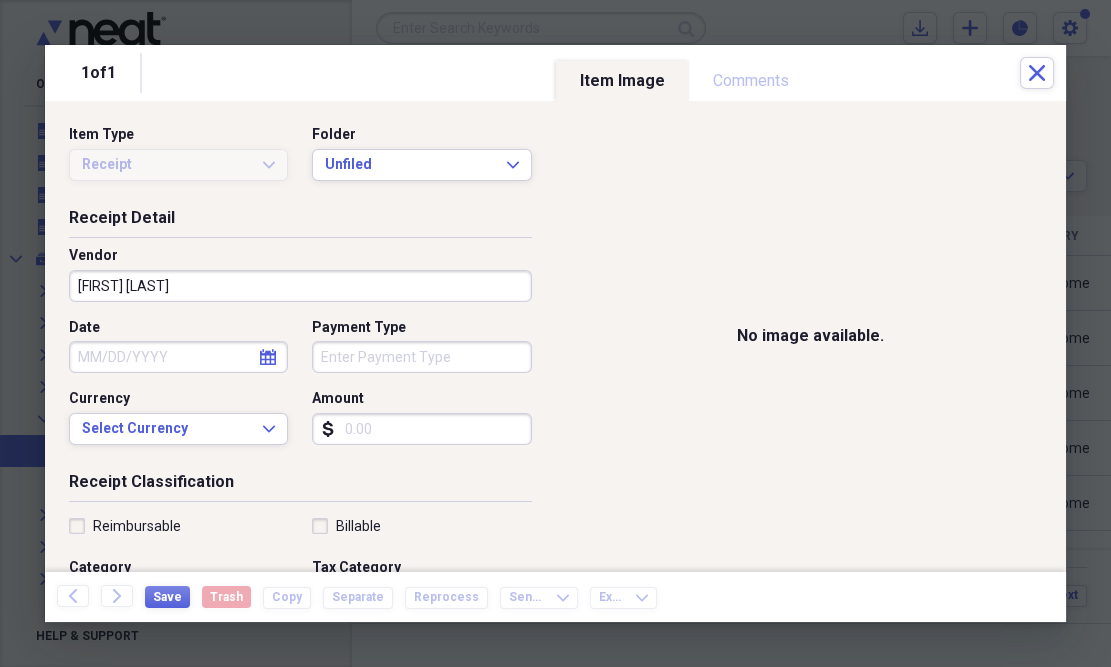 click 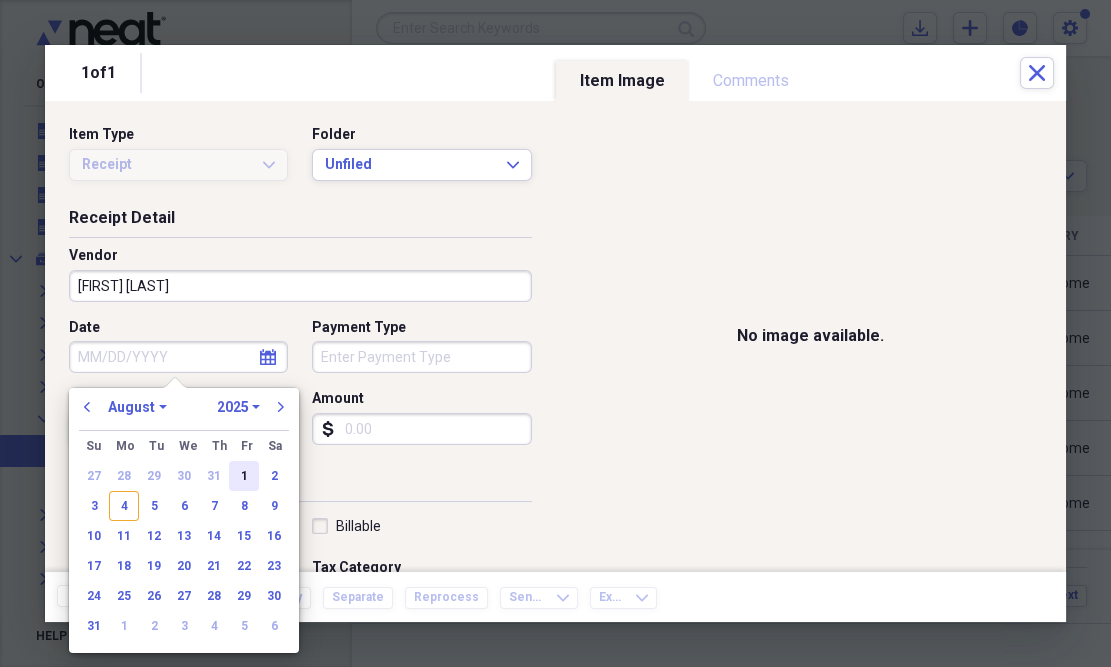 click on "1" at bounding box center (244, 476) 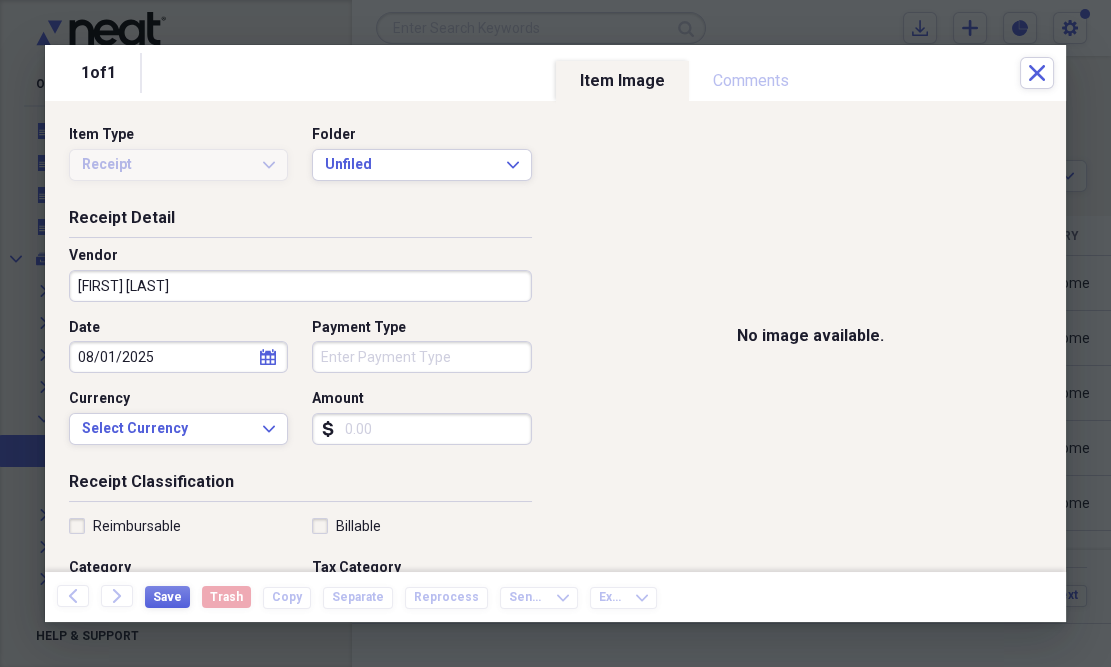 click on "Payment Type" at bounding box center [421, 357] 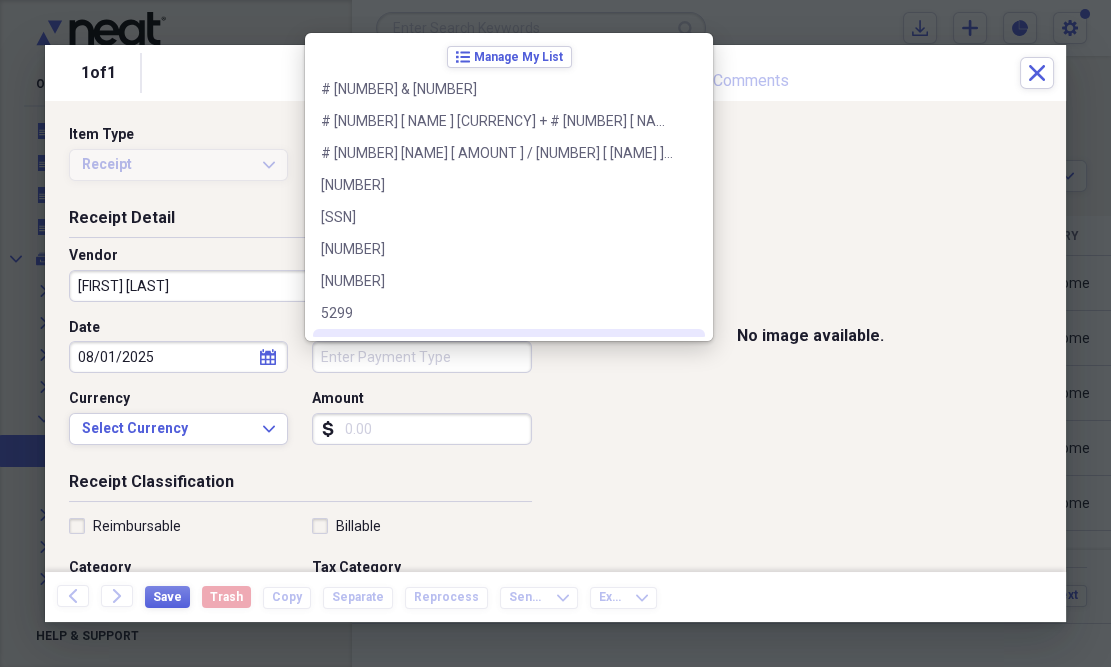 click on "Payment Type" at bounding box center (421, 357) 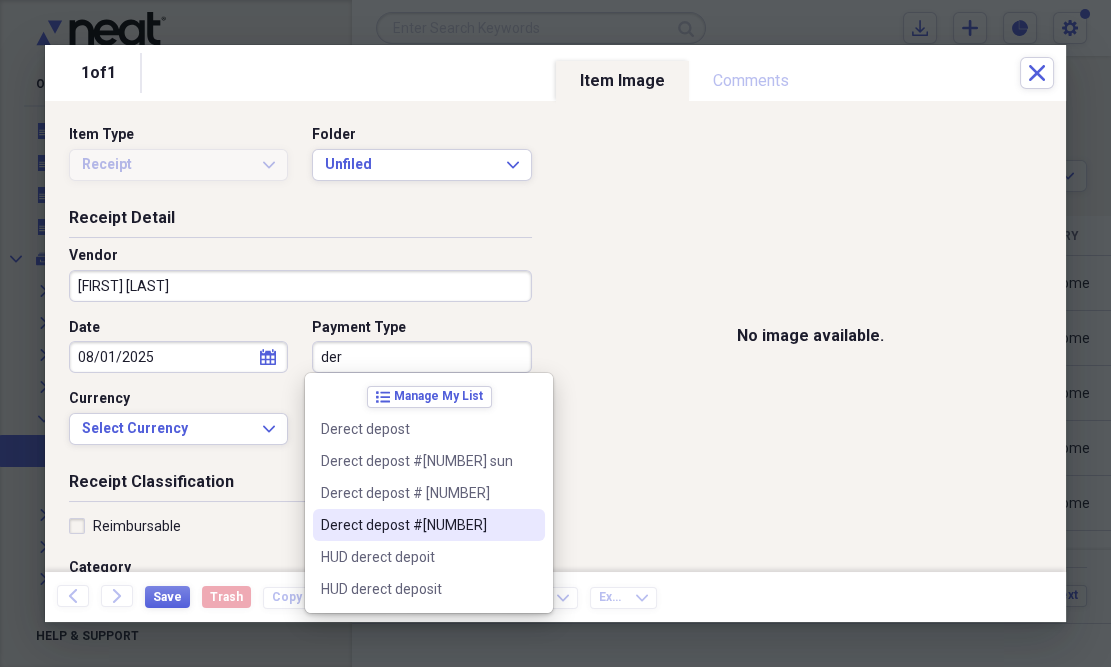 click on "Derect depost #[NUMBER]" at bounding box center [417, 525] 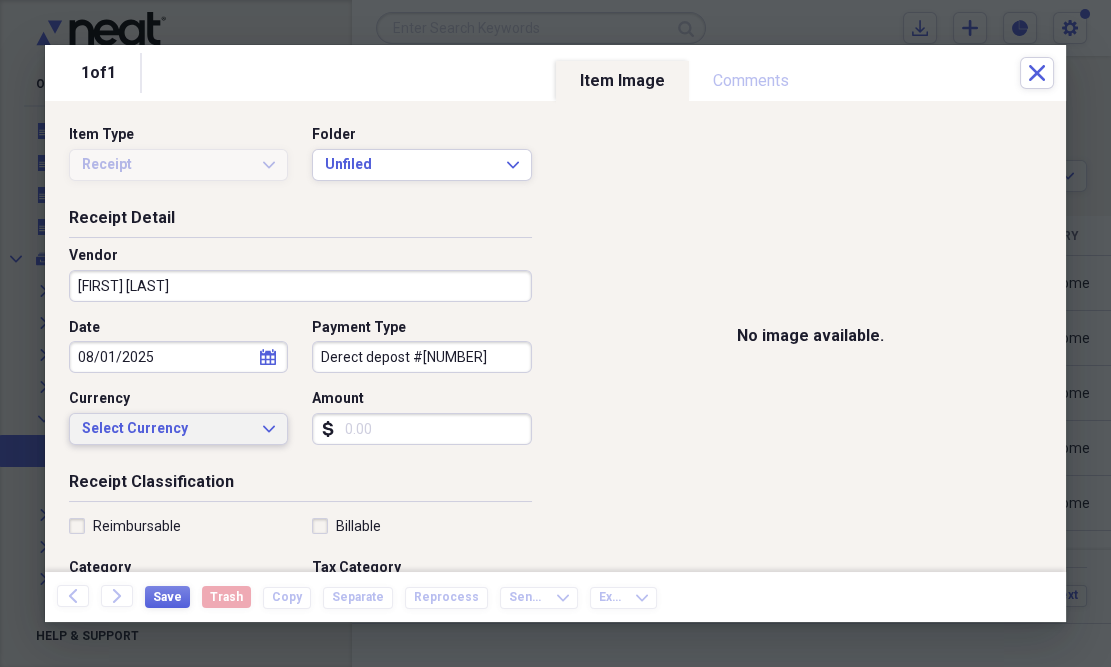 click on "Select Currency Expand" at bounding box center [178, 429] 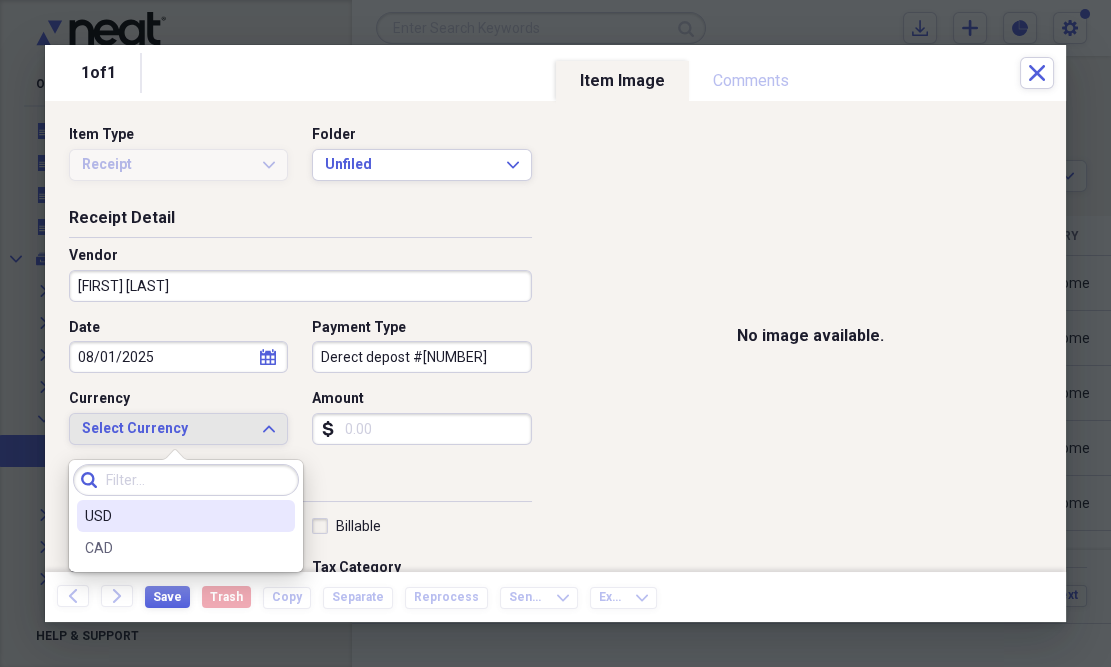 click on "USD" at bounding box center [174, 516] 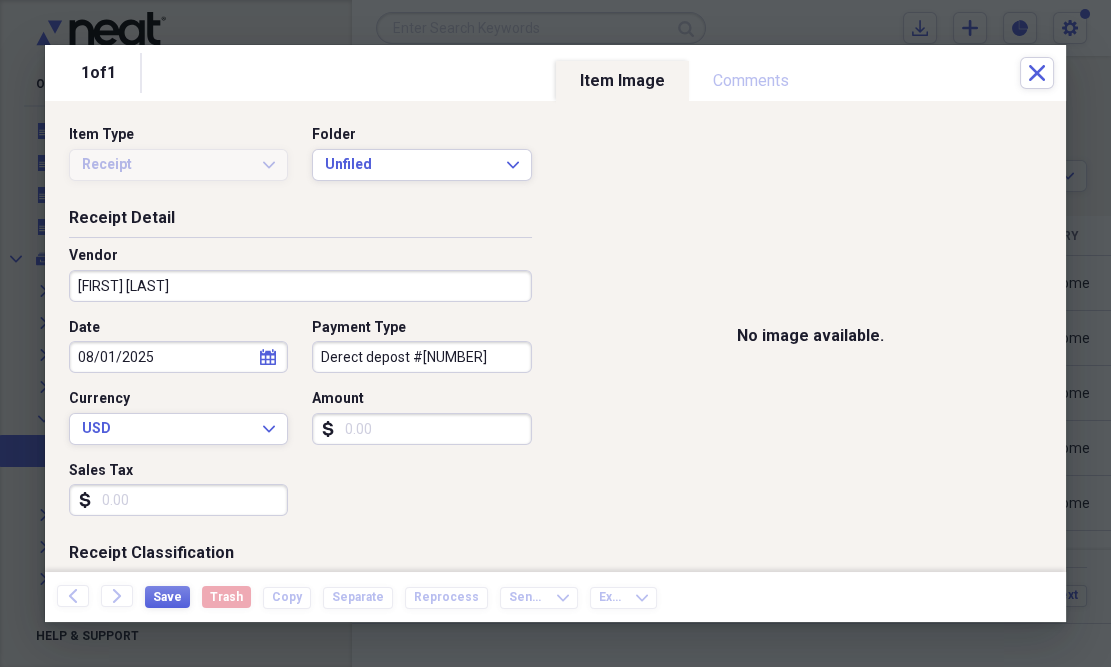 click on "Amount" at bounding box center (421, 429) 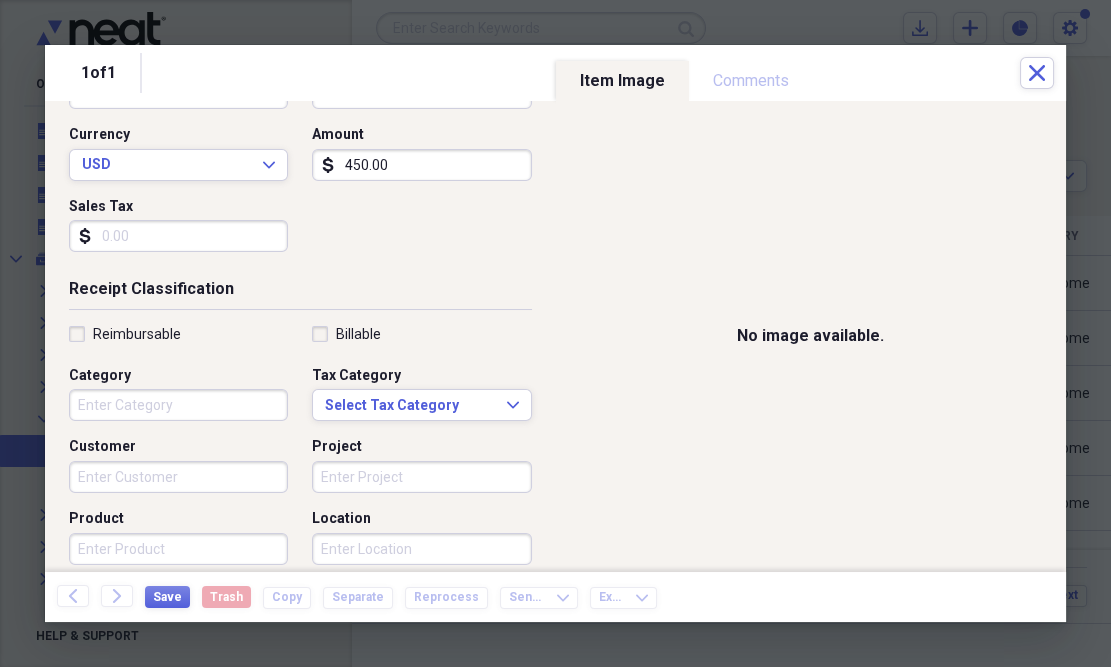 scroll, scrollTop: 272, scrollLeft: 0, axis: vertical 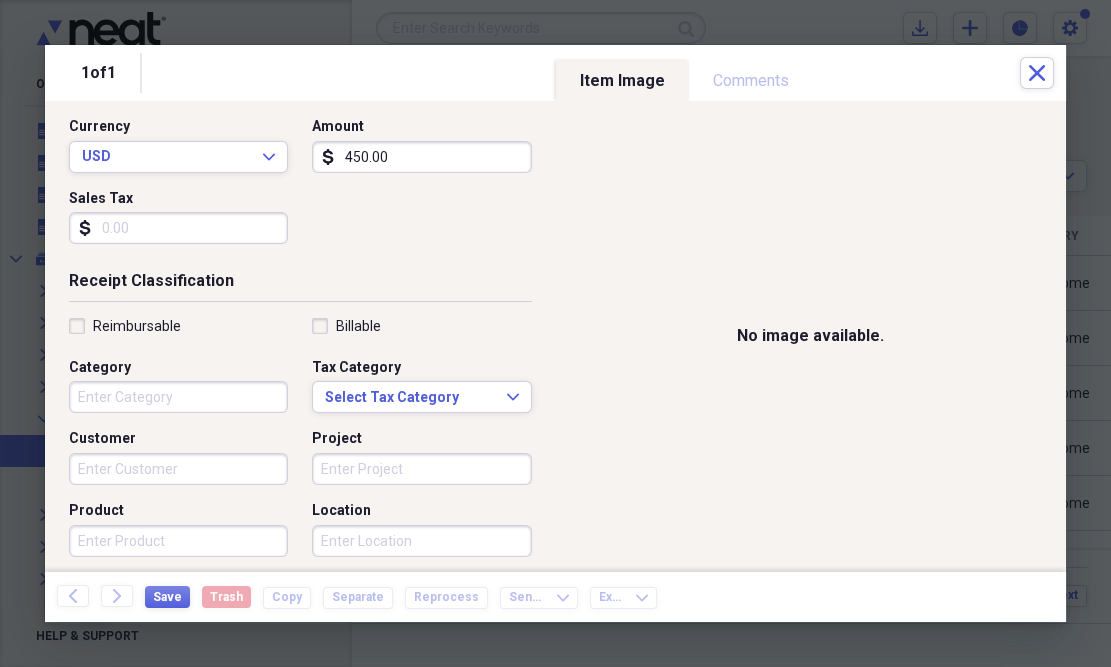 type on "450.00" 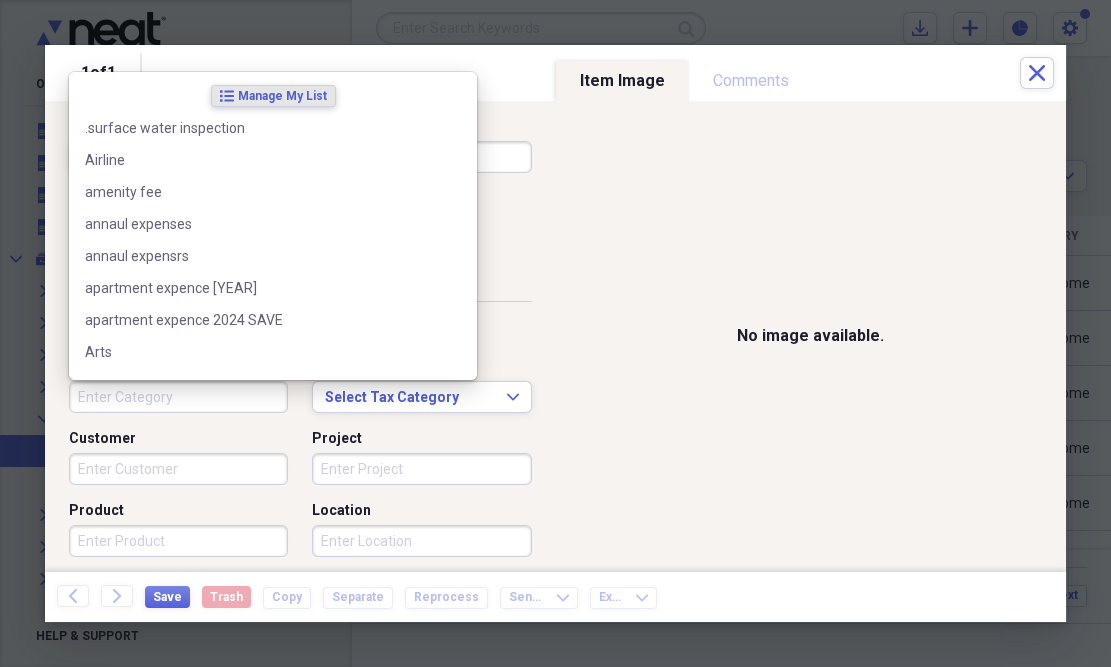 click on "Category" at bounding box center (178, 397) 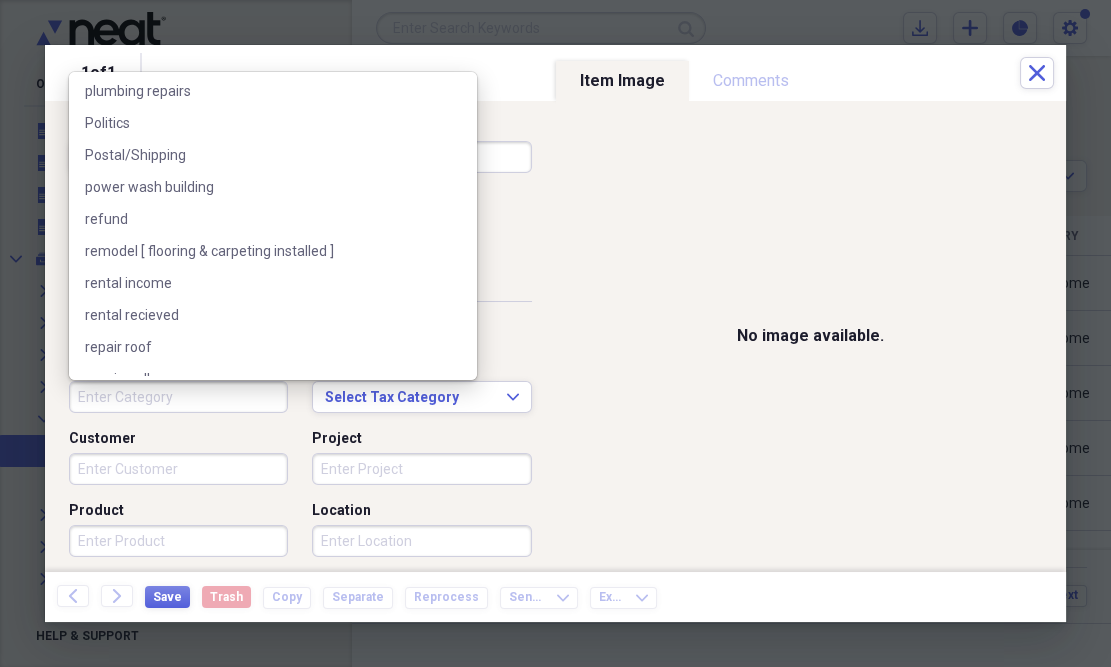 scroll, scrollTop: 3092, scrollLeft: 0, axis: vertical 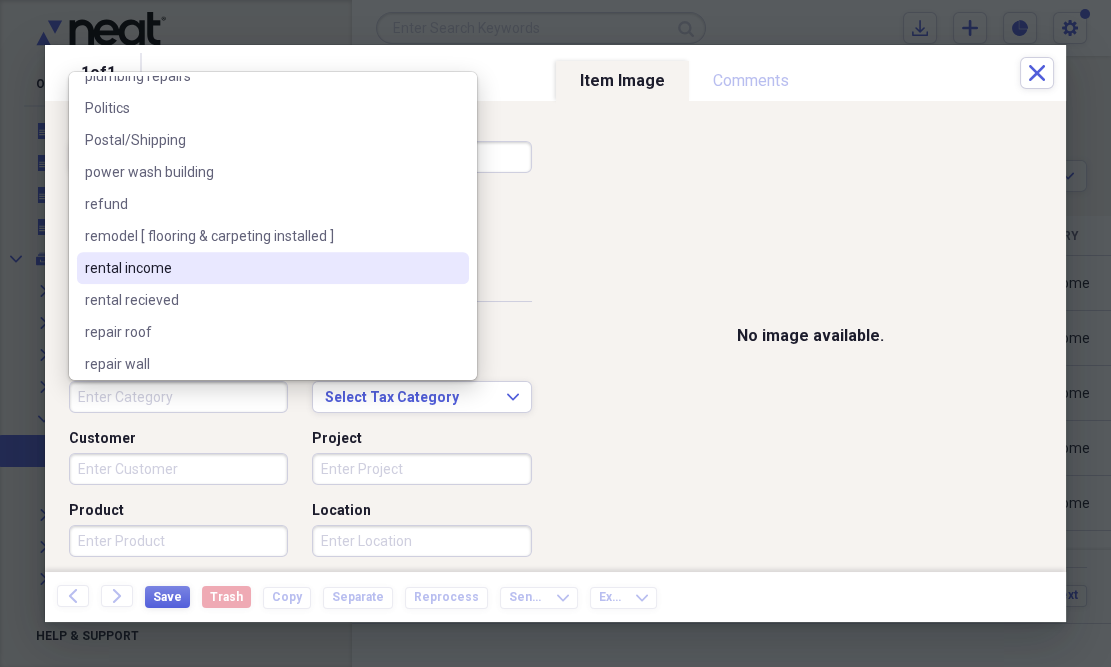 click on "rental income" at bounding box center (261, 268) 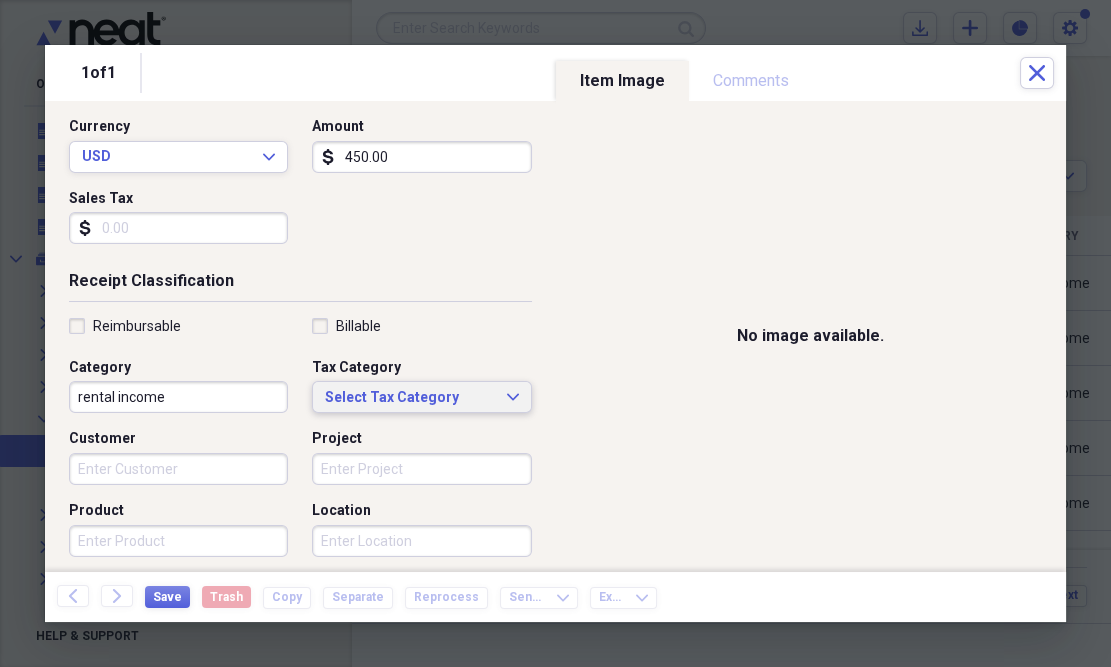 click on "Expand" 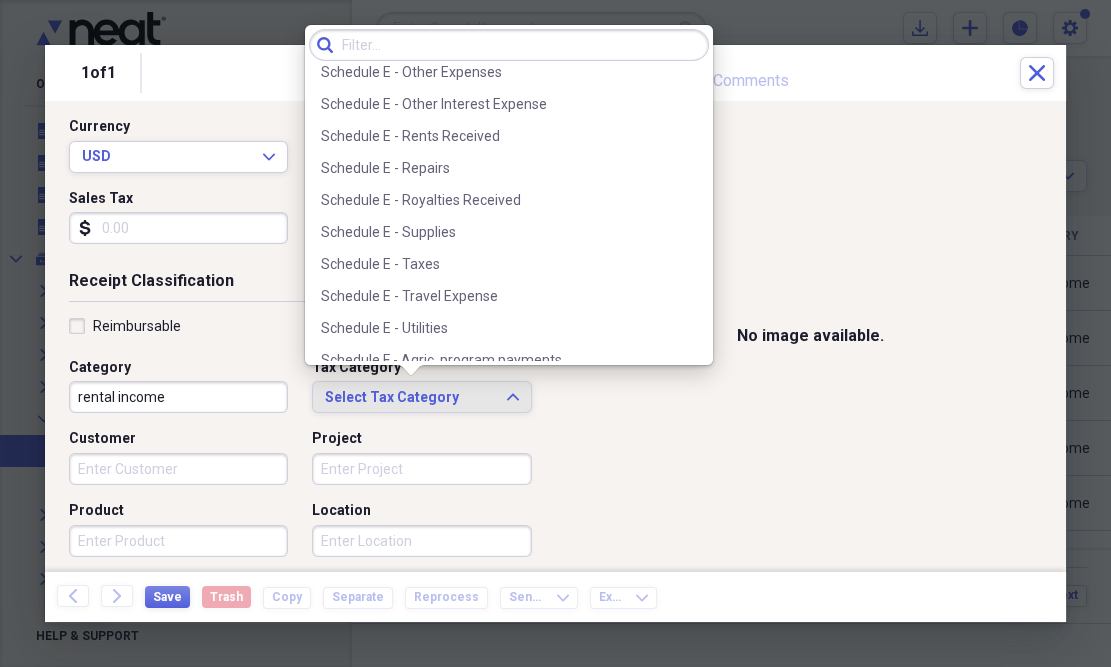 scroll, scrollTop: 4863, scrollLeft: 0, axis: vertical 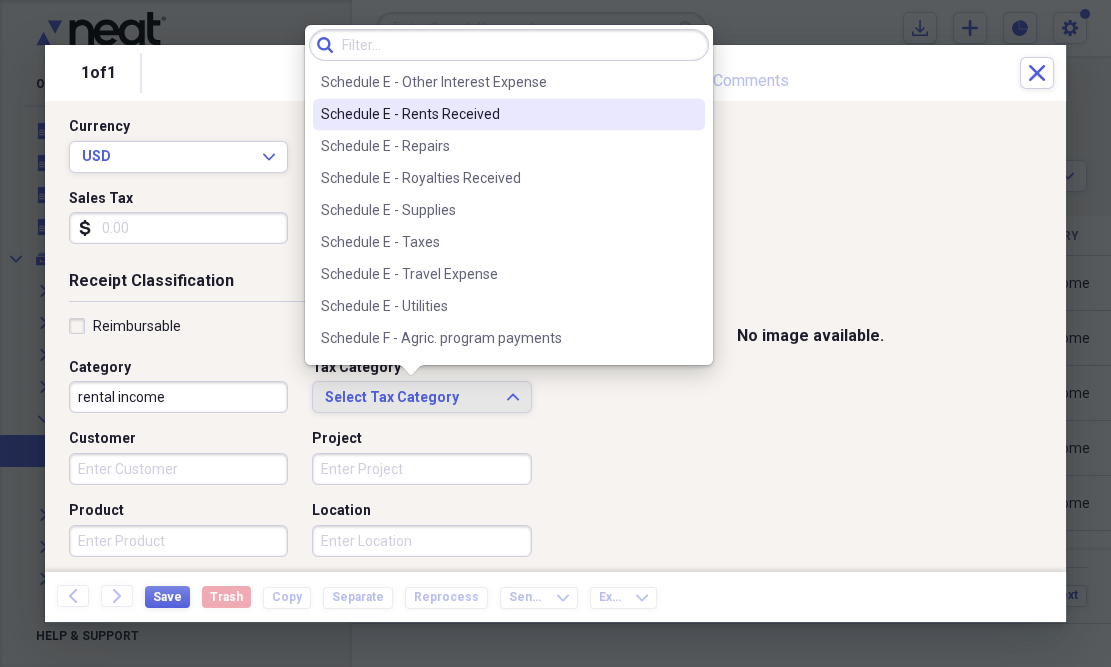 click on "Schedule E - Rents Received" at bounding box center (497, 114) 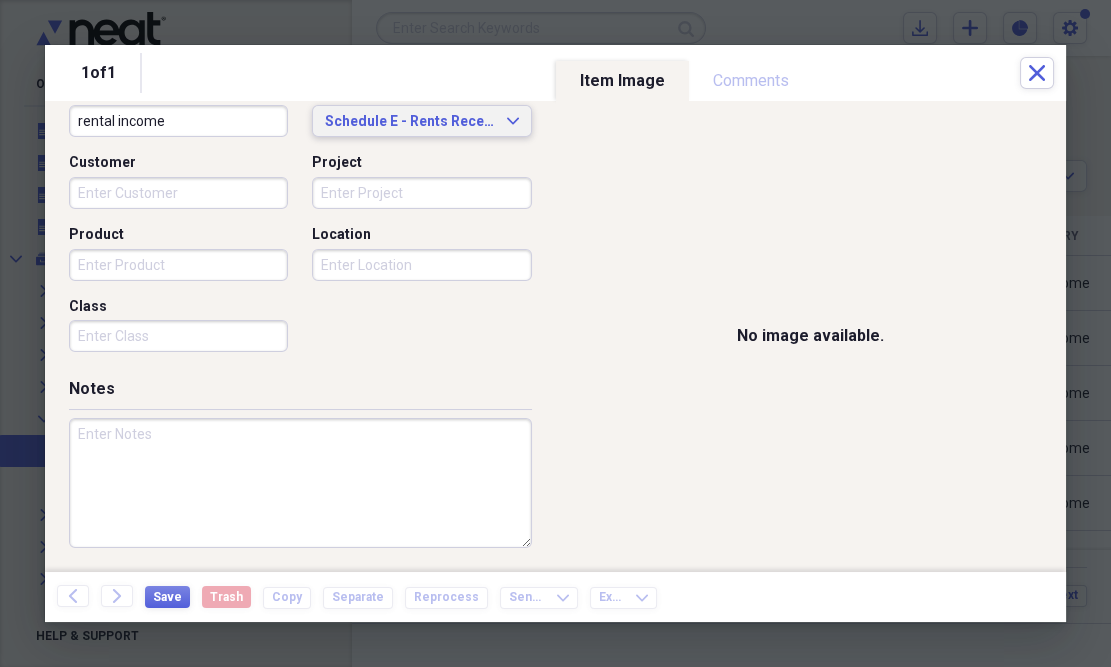 scroll, scrollTop: 549, scrollLeft: 0, axis: vertical 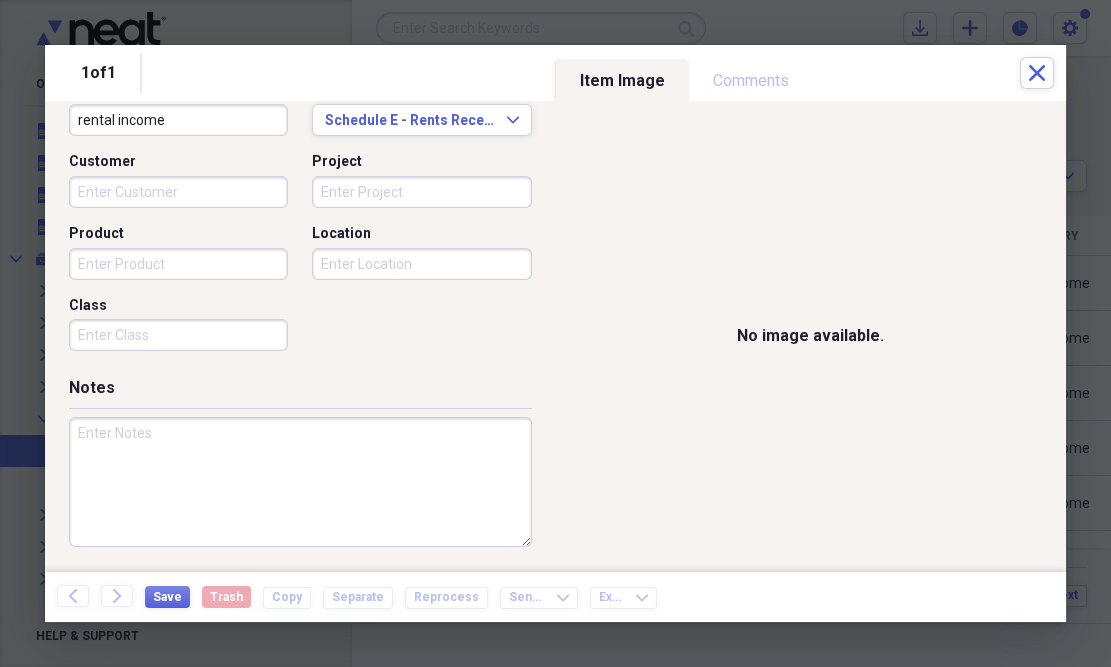 click at bounding box center (300, 482) 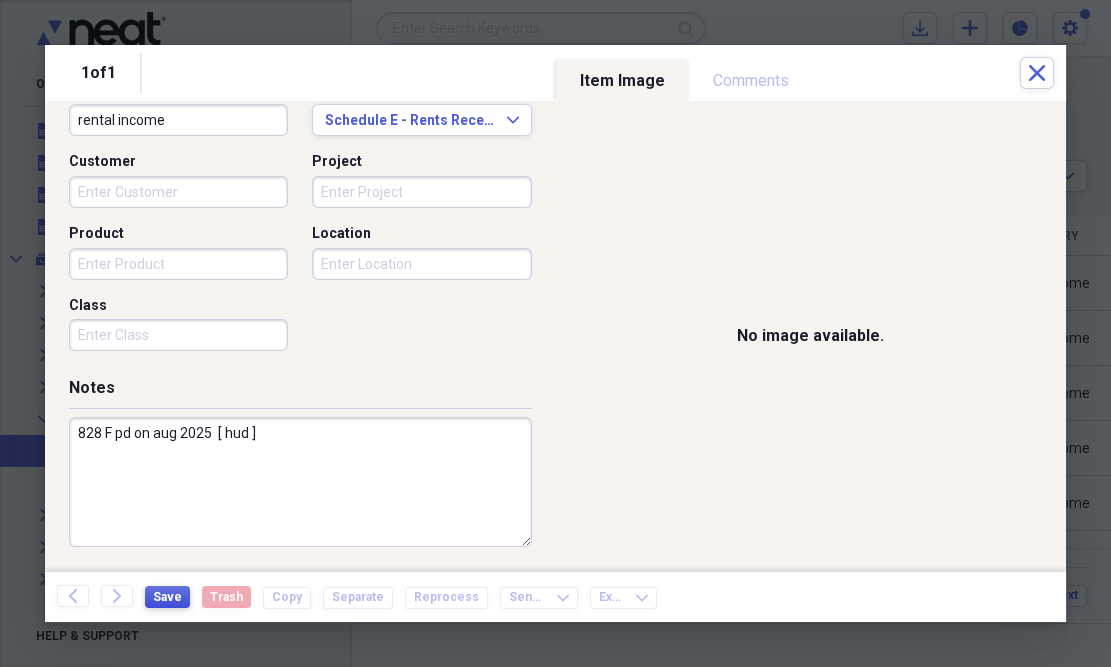 type on "828 F pd on aug 2025  [ hud ]" 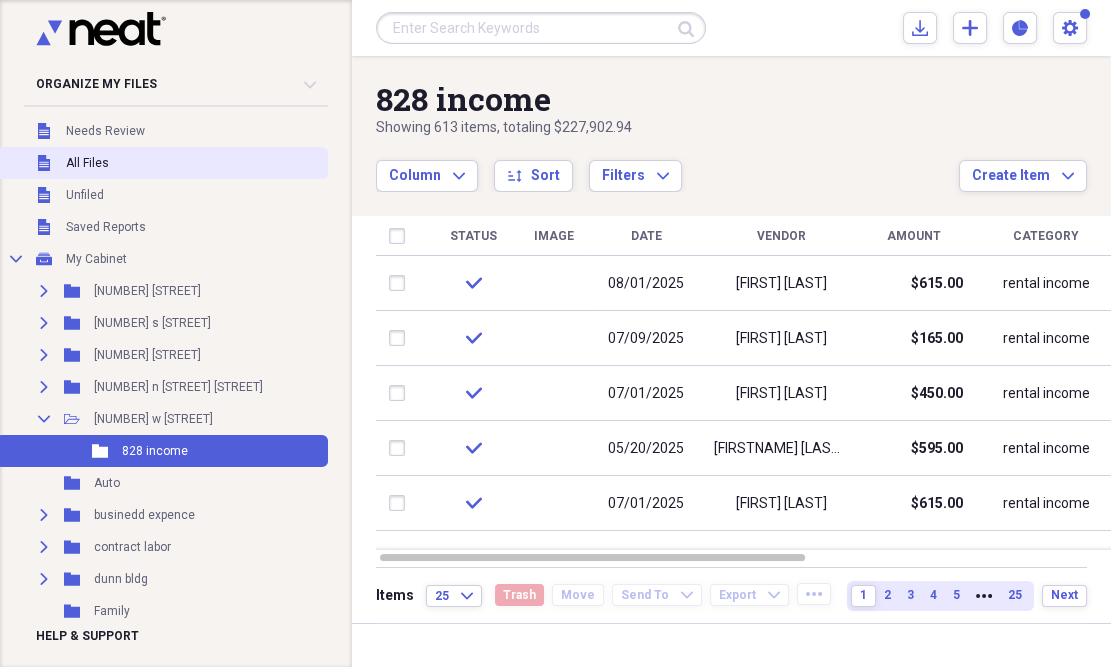 click on "All Files" at bounding box center [87, 163] 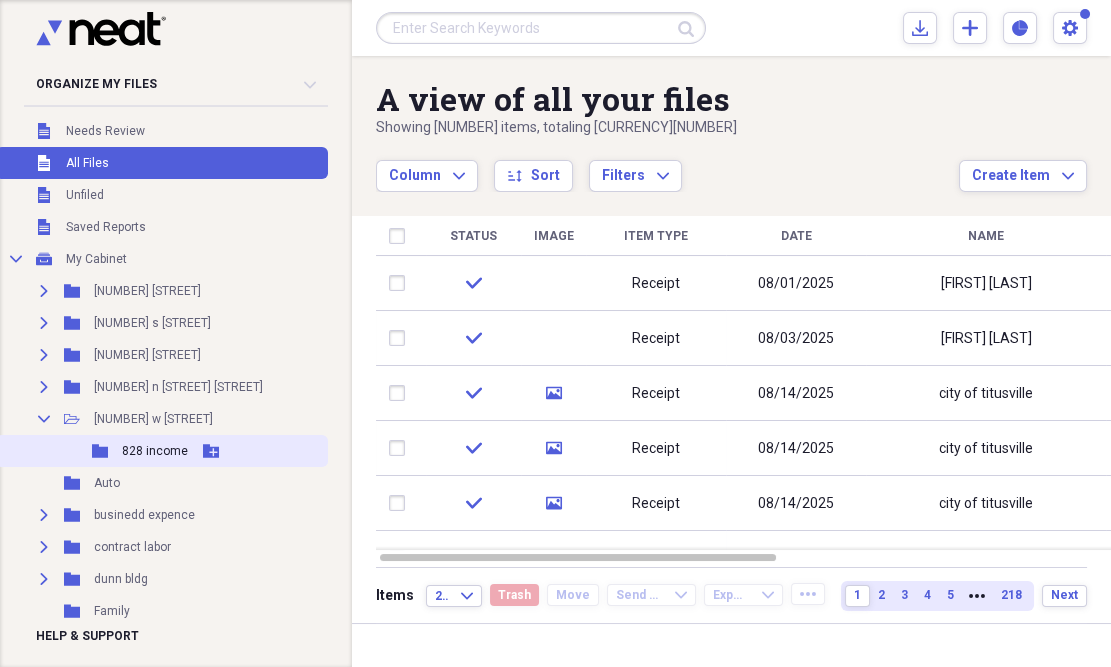 click 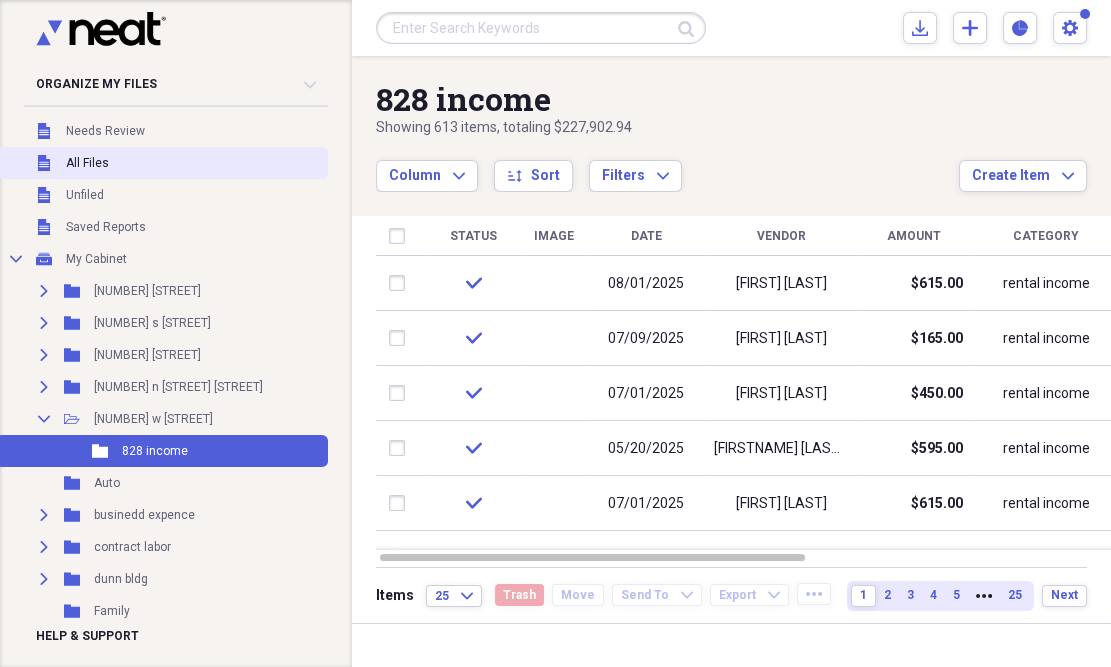 click on "All Files" at bounding box center [87, 163] 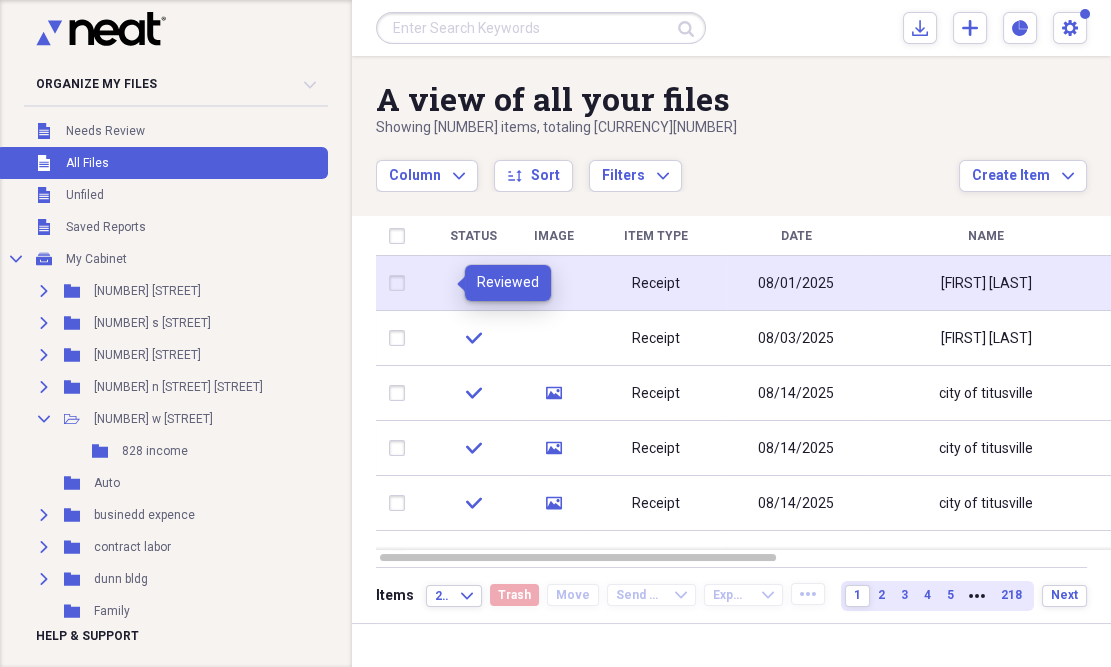 click on "check" 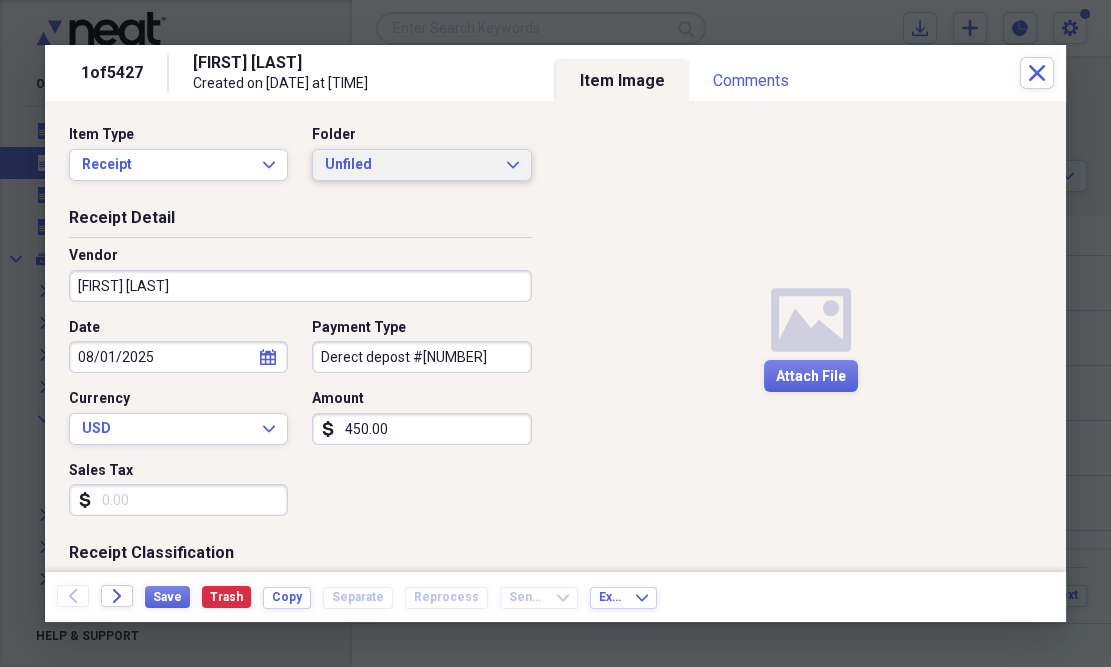 click on "Unfiled Expand" at bounding box center (421, 165) 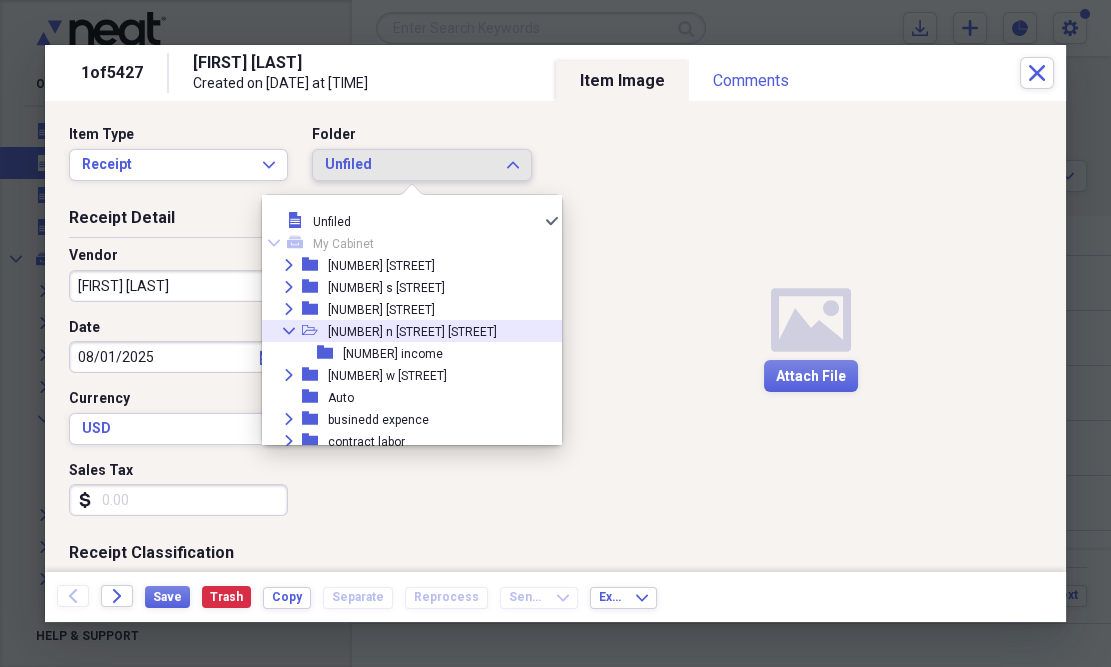 click on "Collapse" 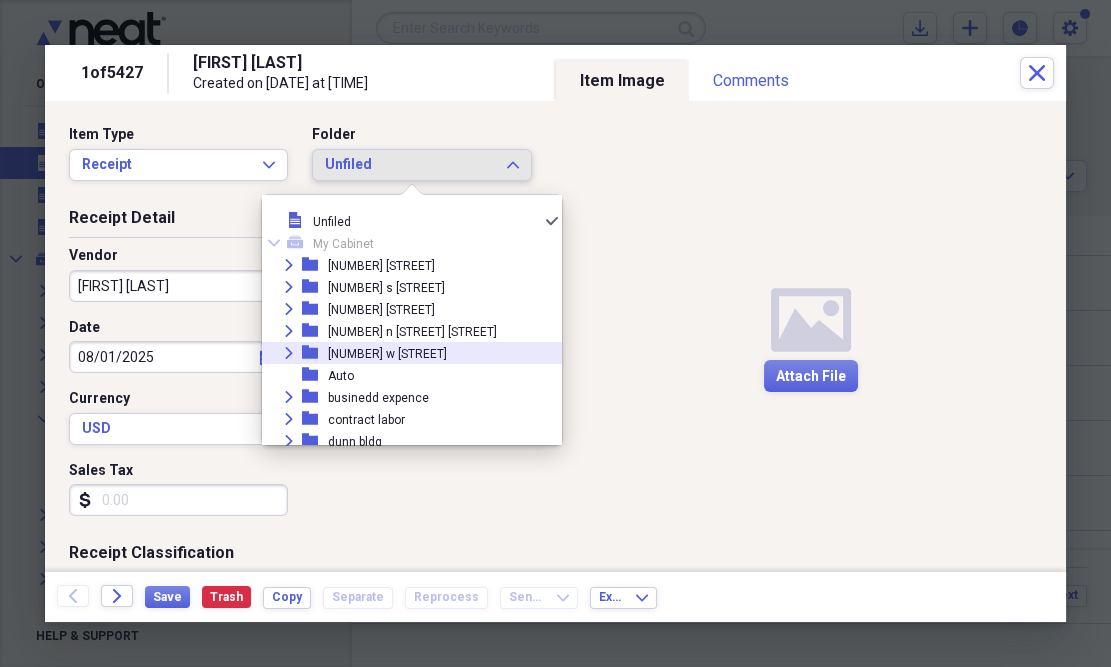 click 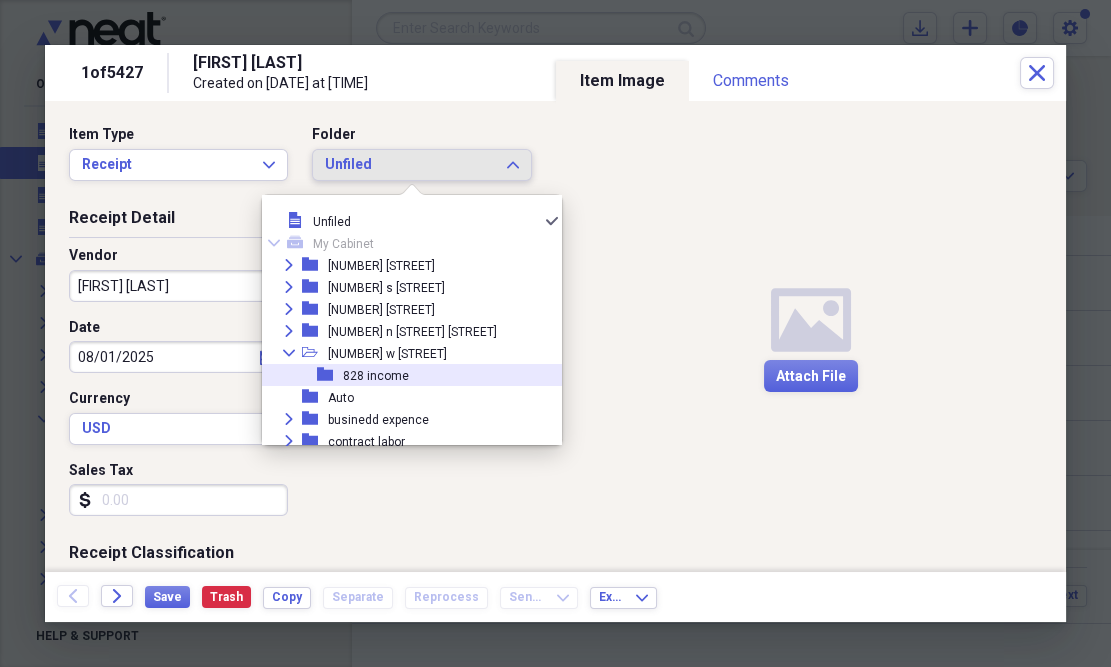 click on "828 income" at bounding box center (376, 376) 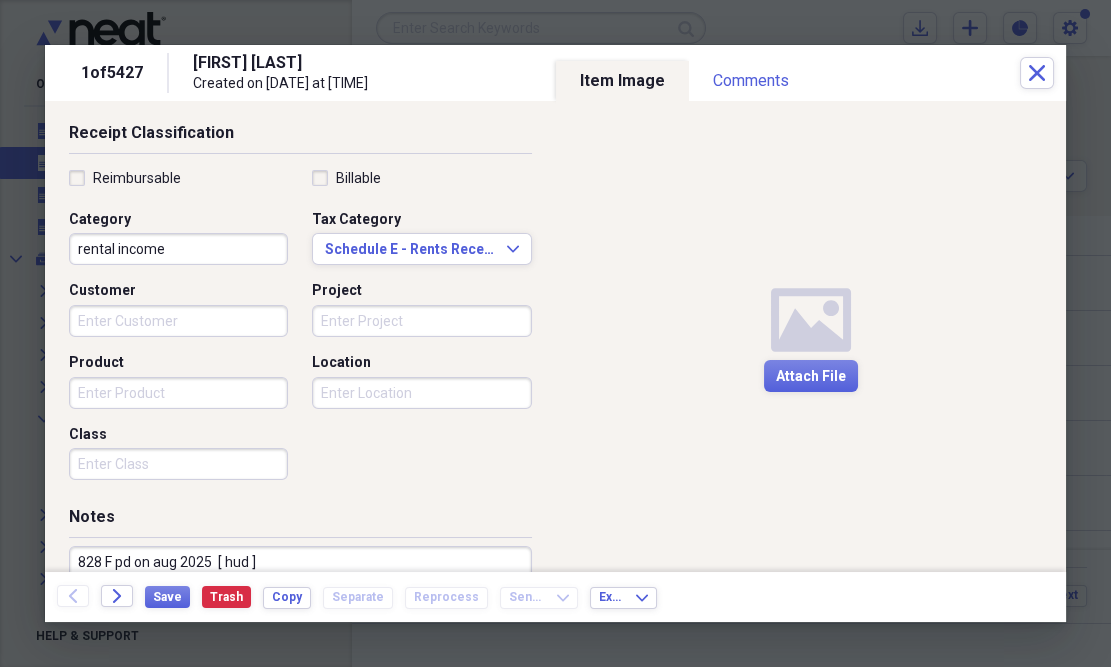 scroll, scrollTop: 424, scrollLeft: 0, axis: vertical 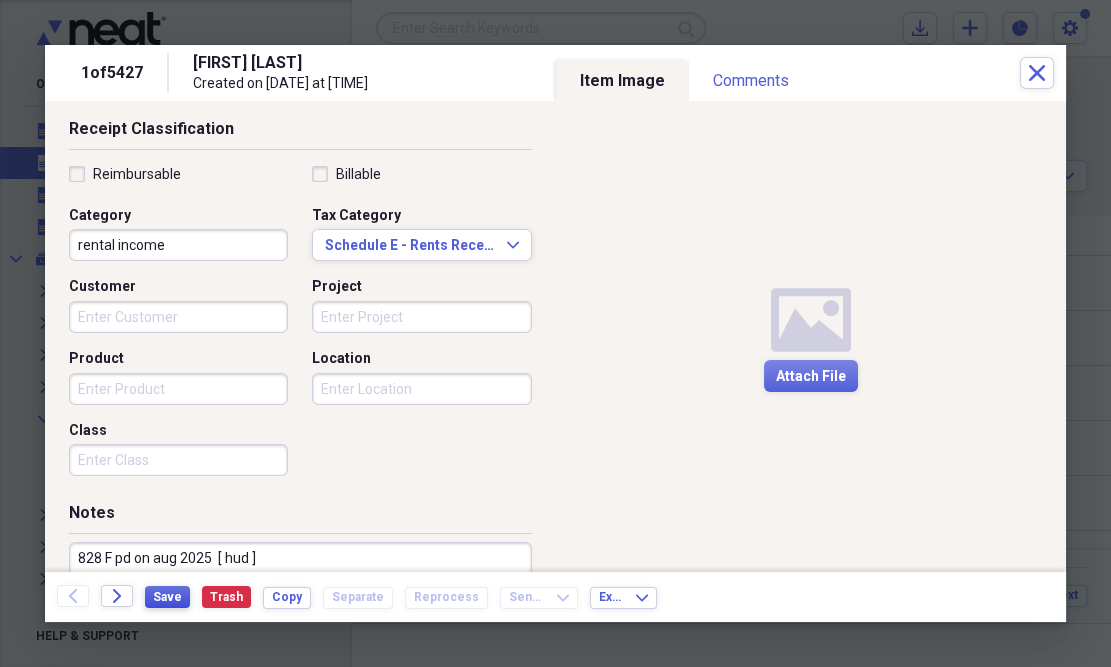 click on "Save" at bounding box center (167, 597) 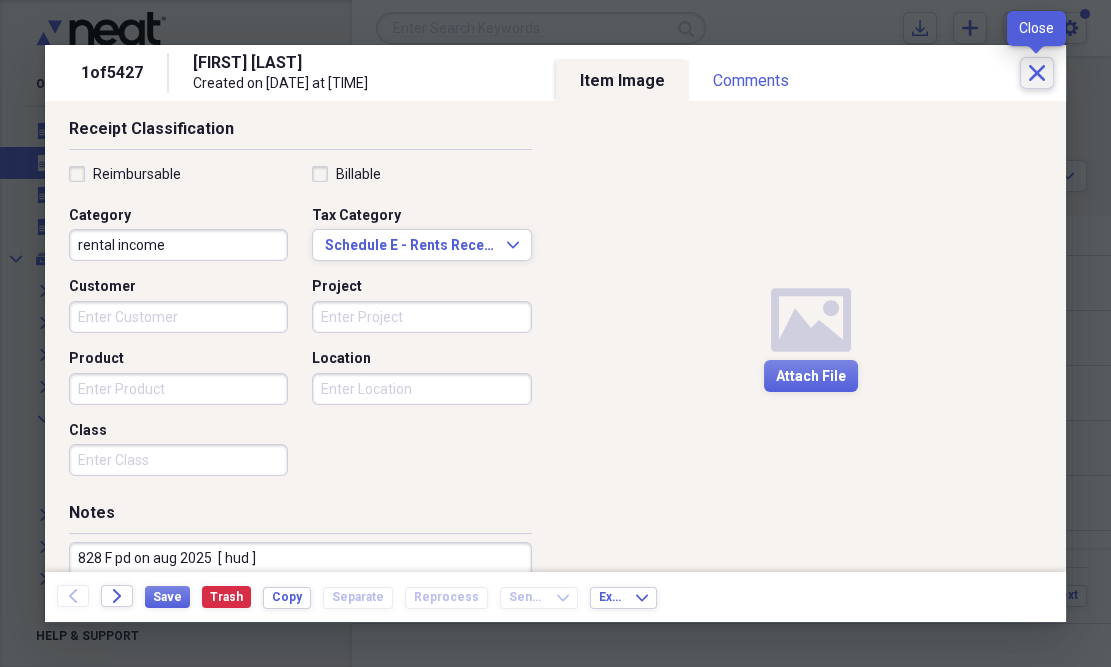 click 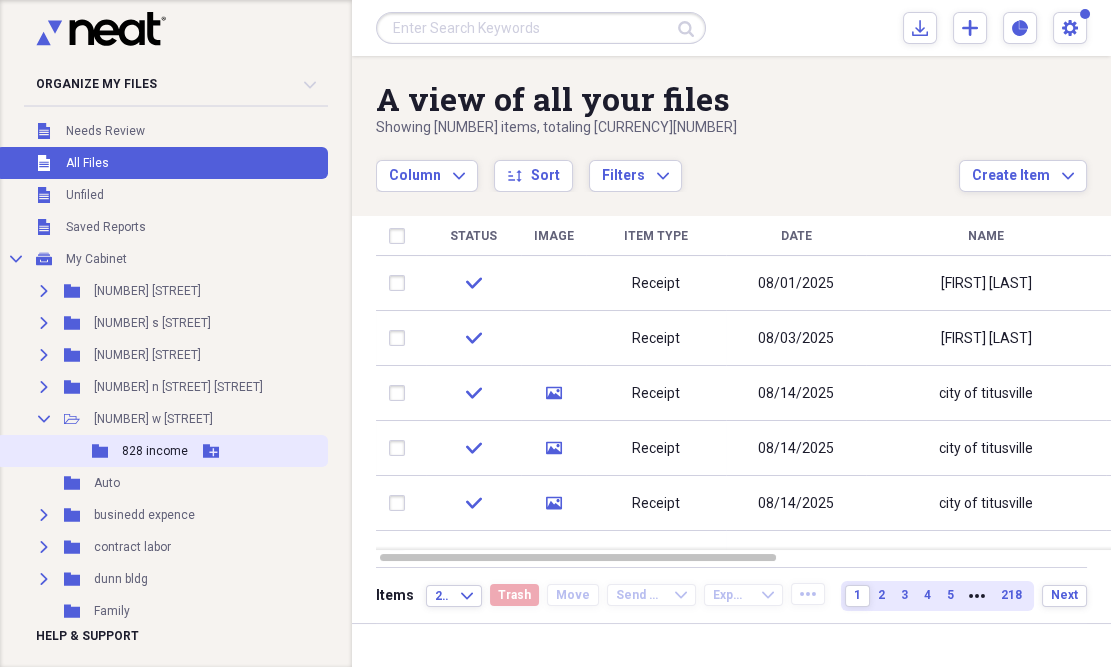 click 